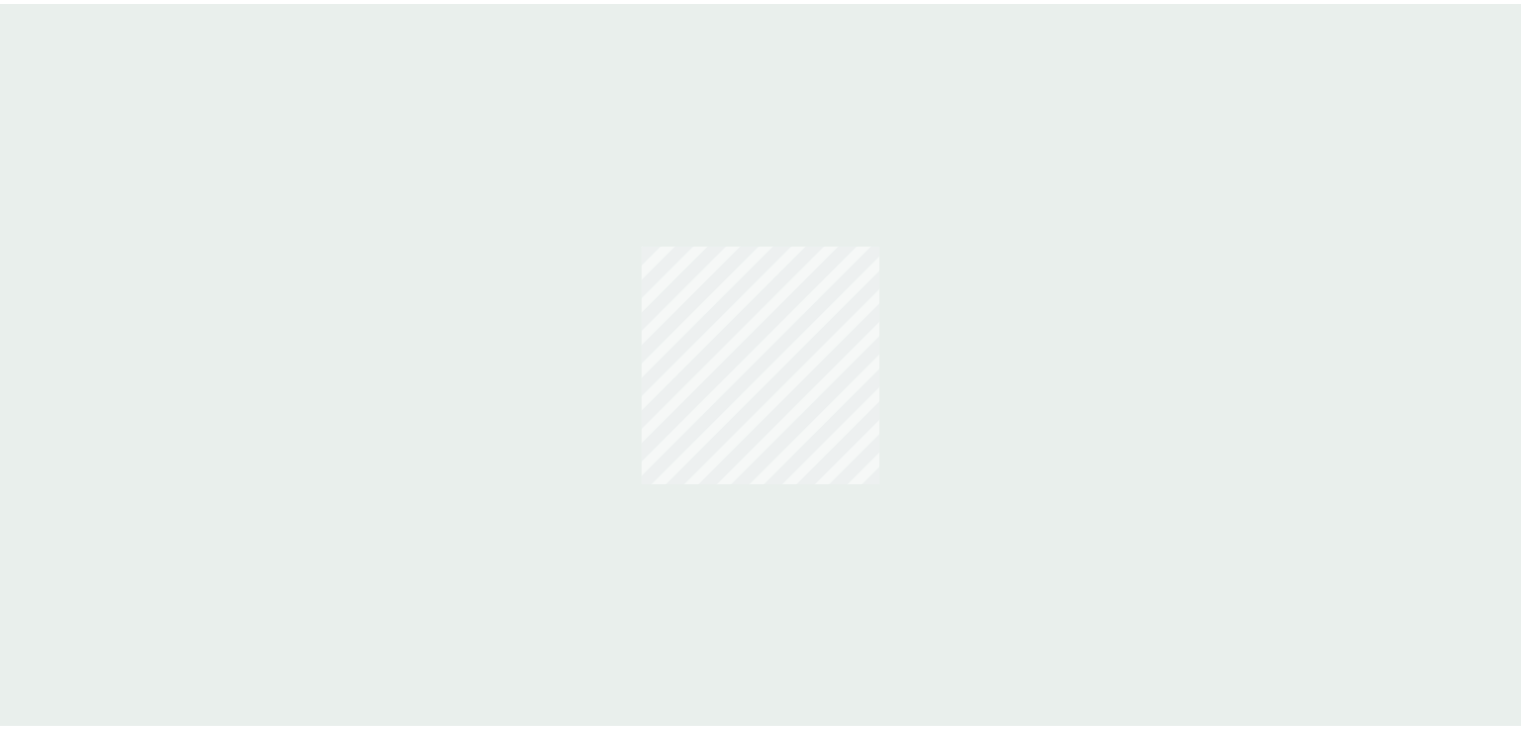 scroll, scrollTop: 0, scrollLeft: 0, axis: both 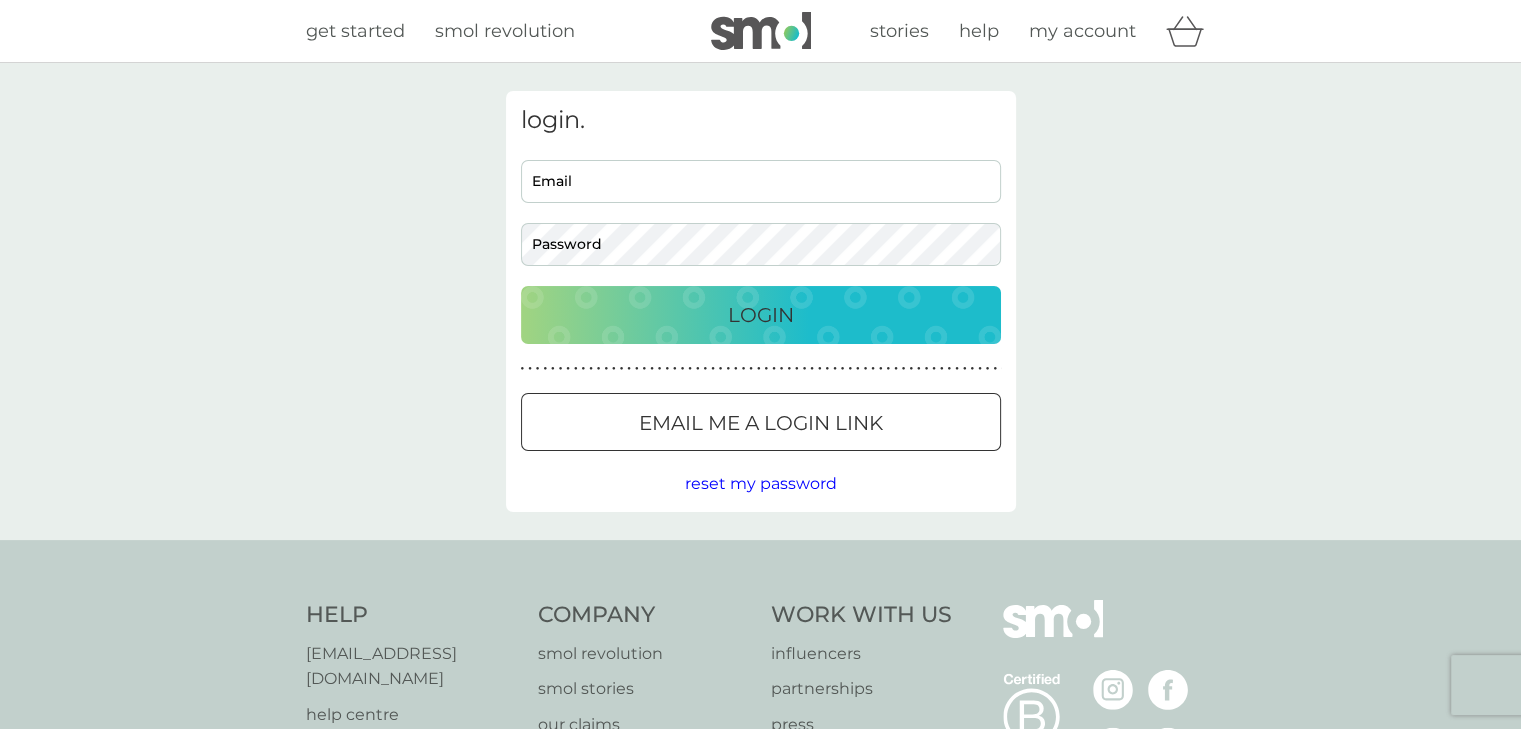 type on "nicola.moxey@gmail.com" 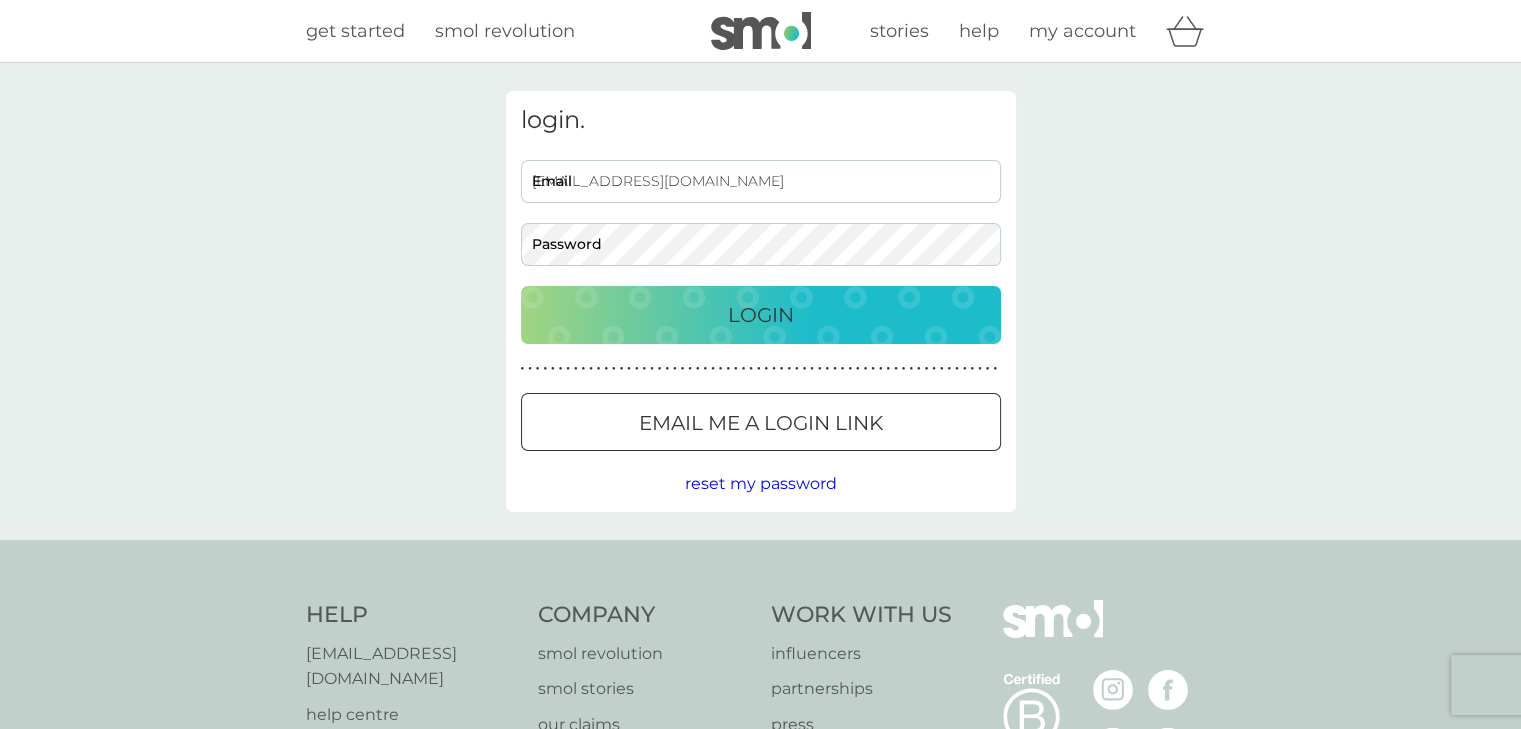 click on "Login" at bounding box center (761, 315) 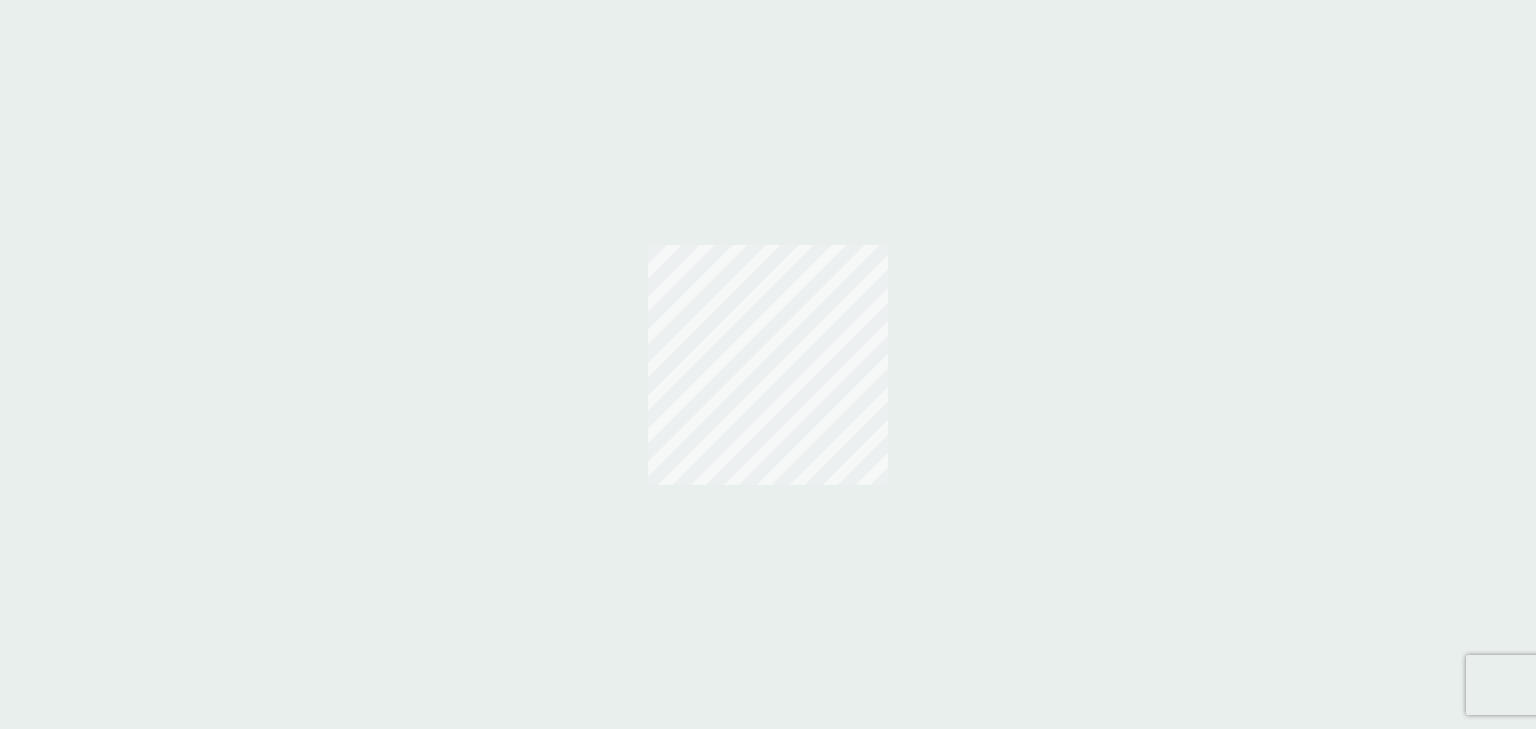 scroll, scrollTop: 0, scrollLeft: 0, axis: both 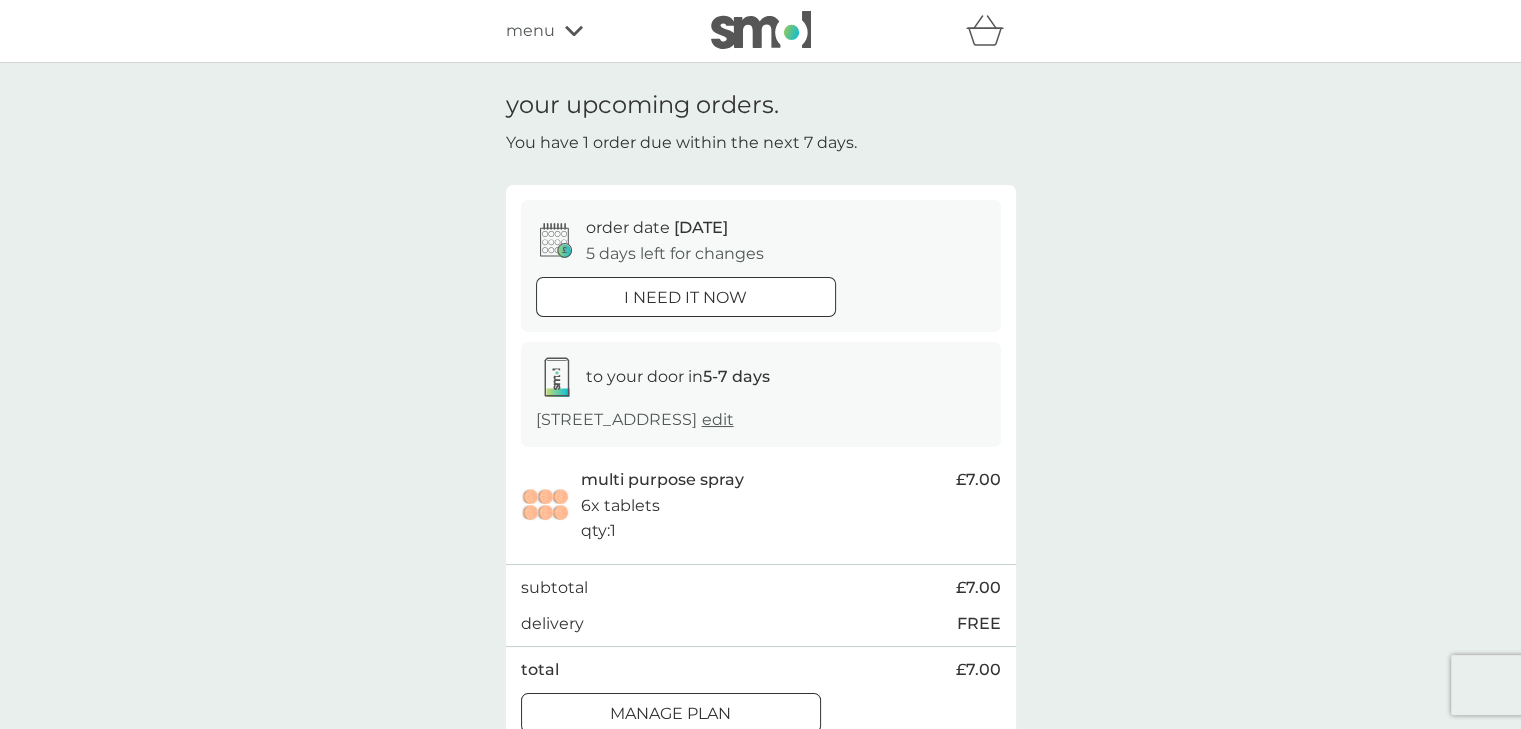 click on "your upcoming orders. You have 1 order due within the next 7 days. order date   [DATE] 5 days left for changes i need it now to your door in  [STREET_ADDRESS] edit multi purpose spray 6x tablets qty :  1 £7.00 subtotal £7.00 delivery FREE total £7.00 Manage plan" at bounding box center (760, 419) 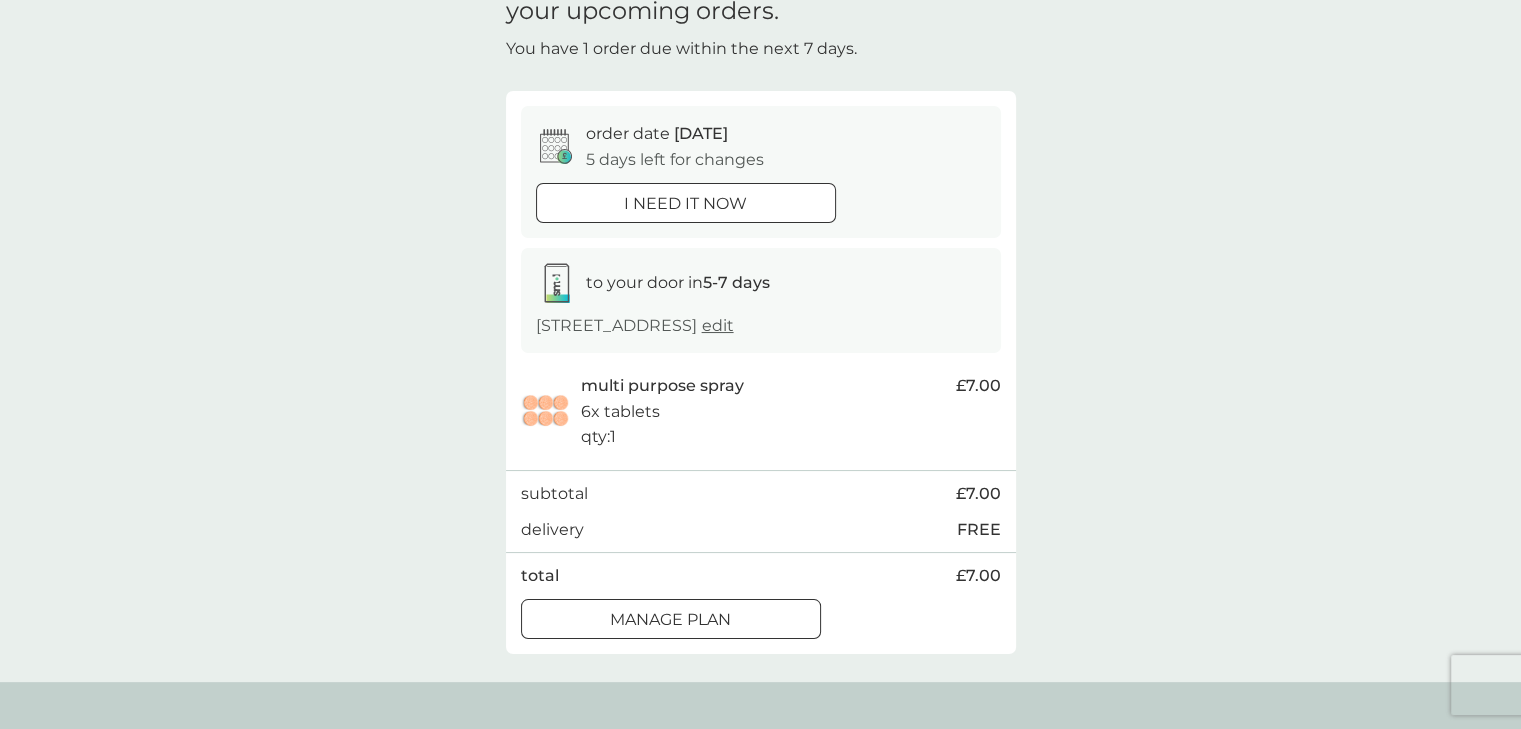 scroll, scrollTop: 91, scrollLeft: 0, axis: vertical 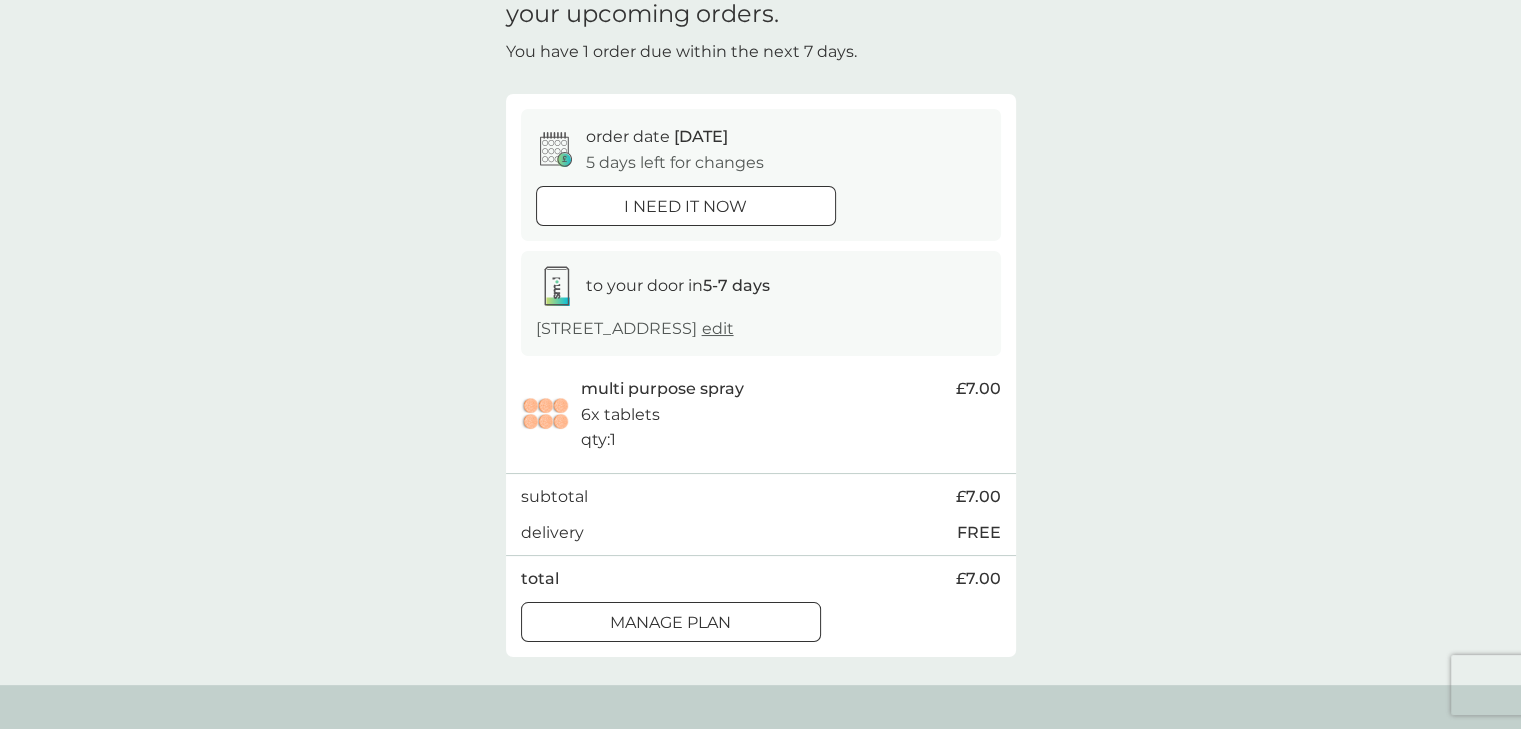click 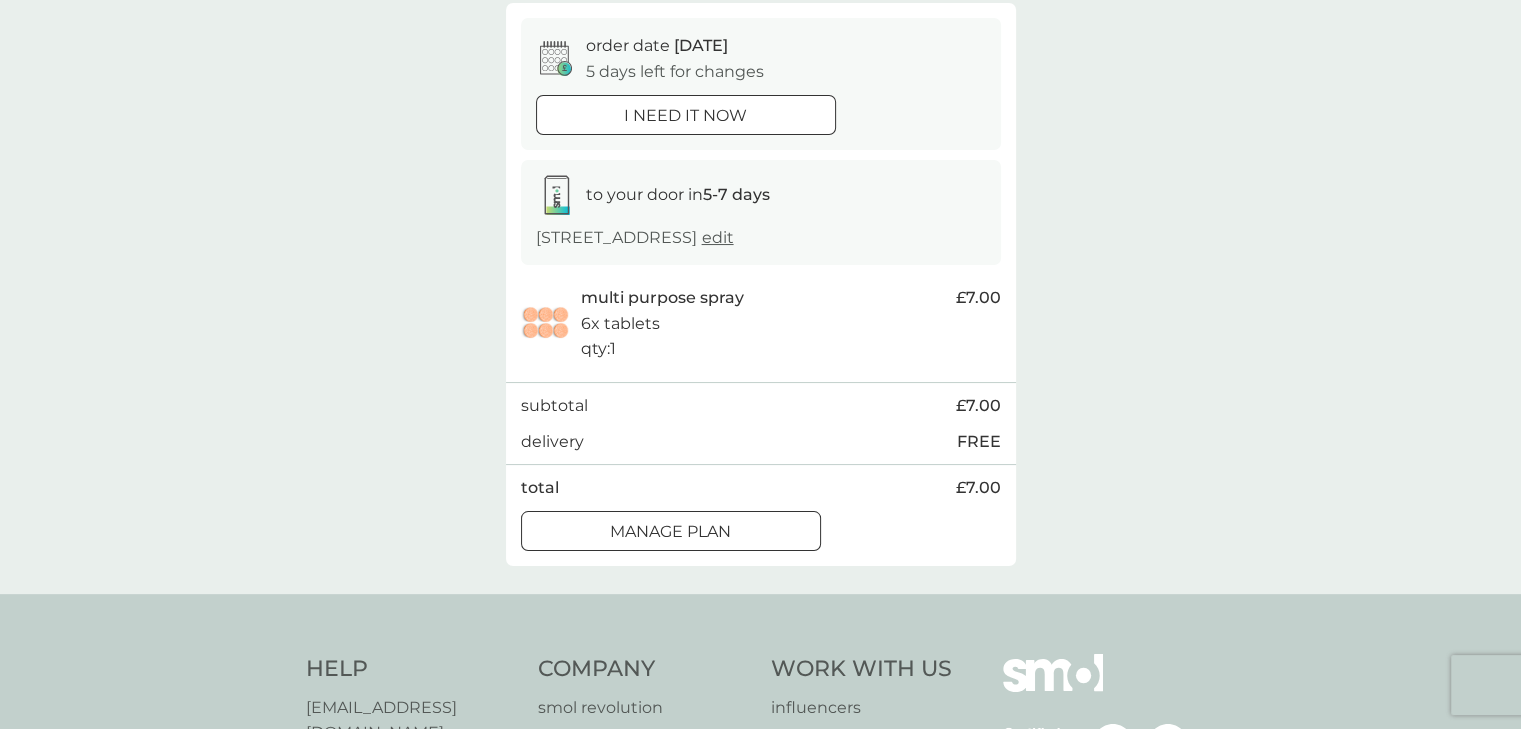 scroll, scrollTop: 185, scrollLeft: 0, axis: vertical 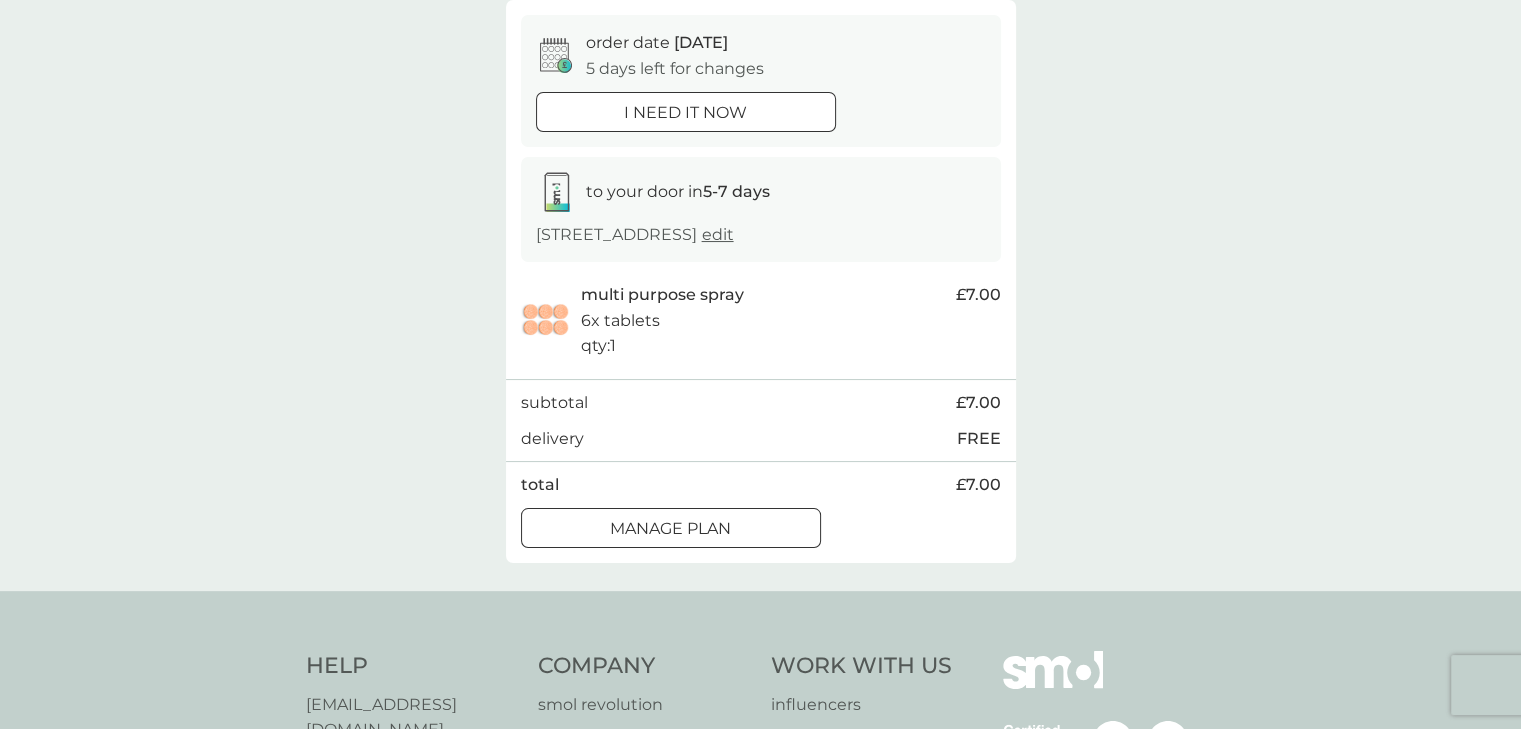 click on "Manage plan" at bounding box center (671, 529) 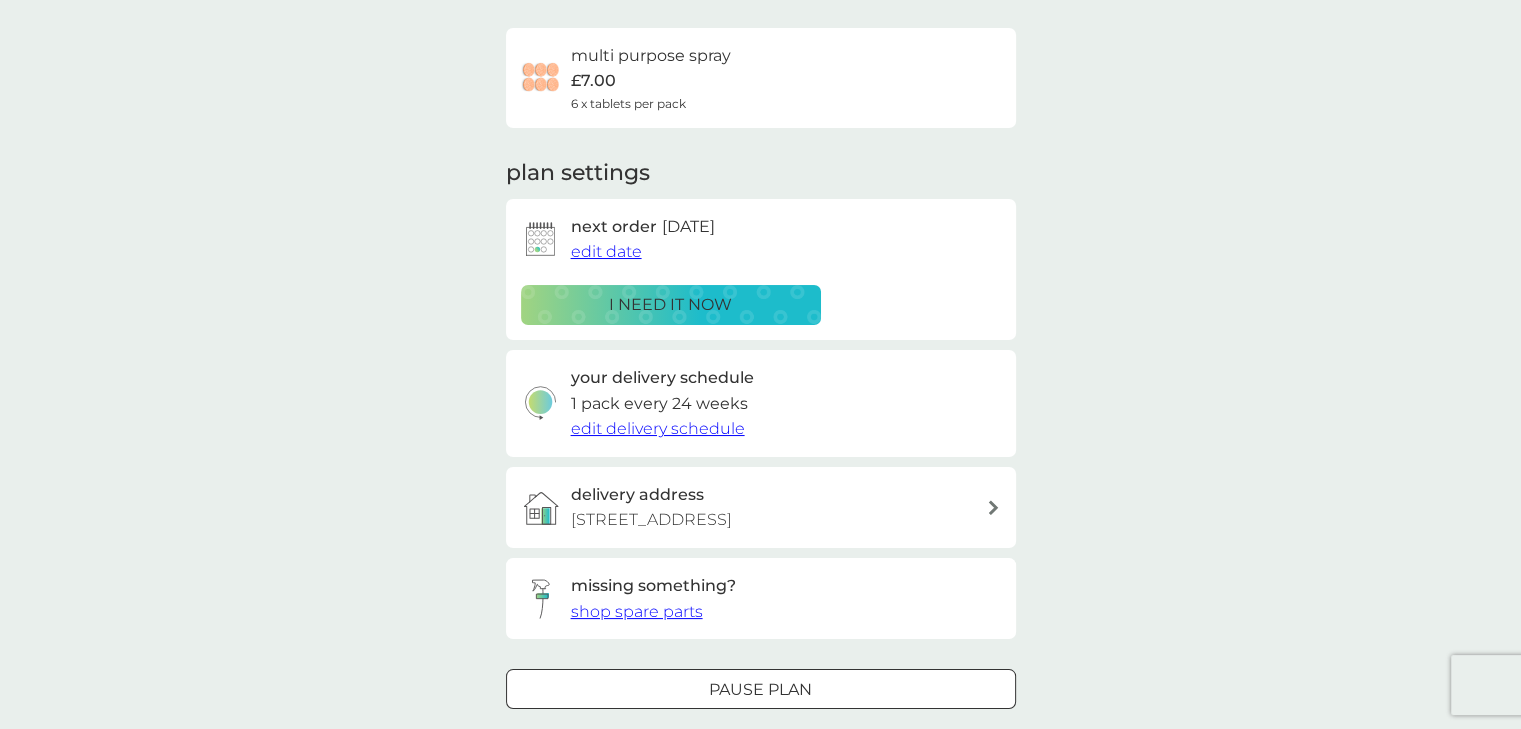 scroll, scrollTop: 146, scrollLeft: 0, axis: vertical 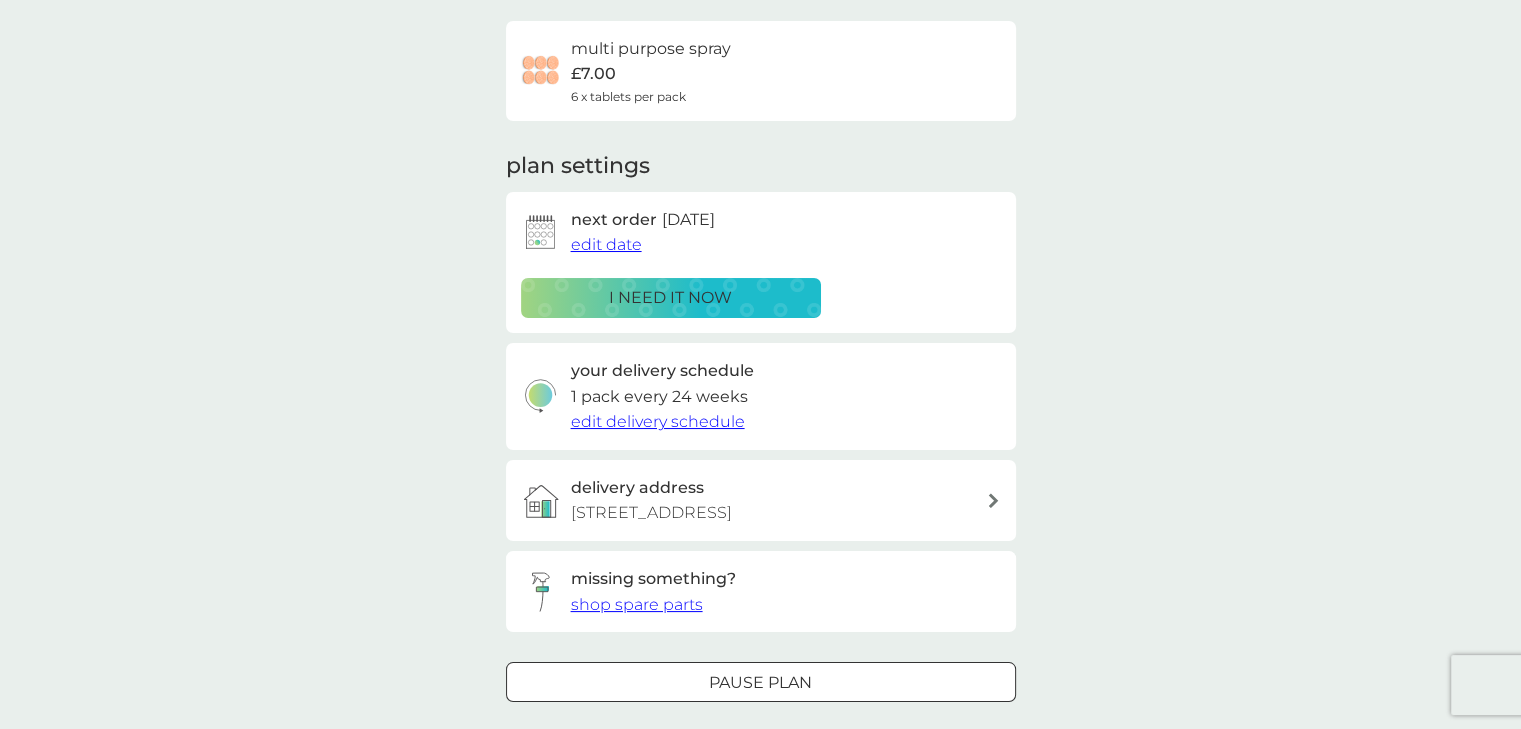 click on "edit date" at bounding box center (606, 244) 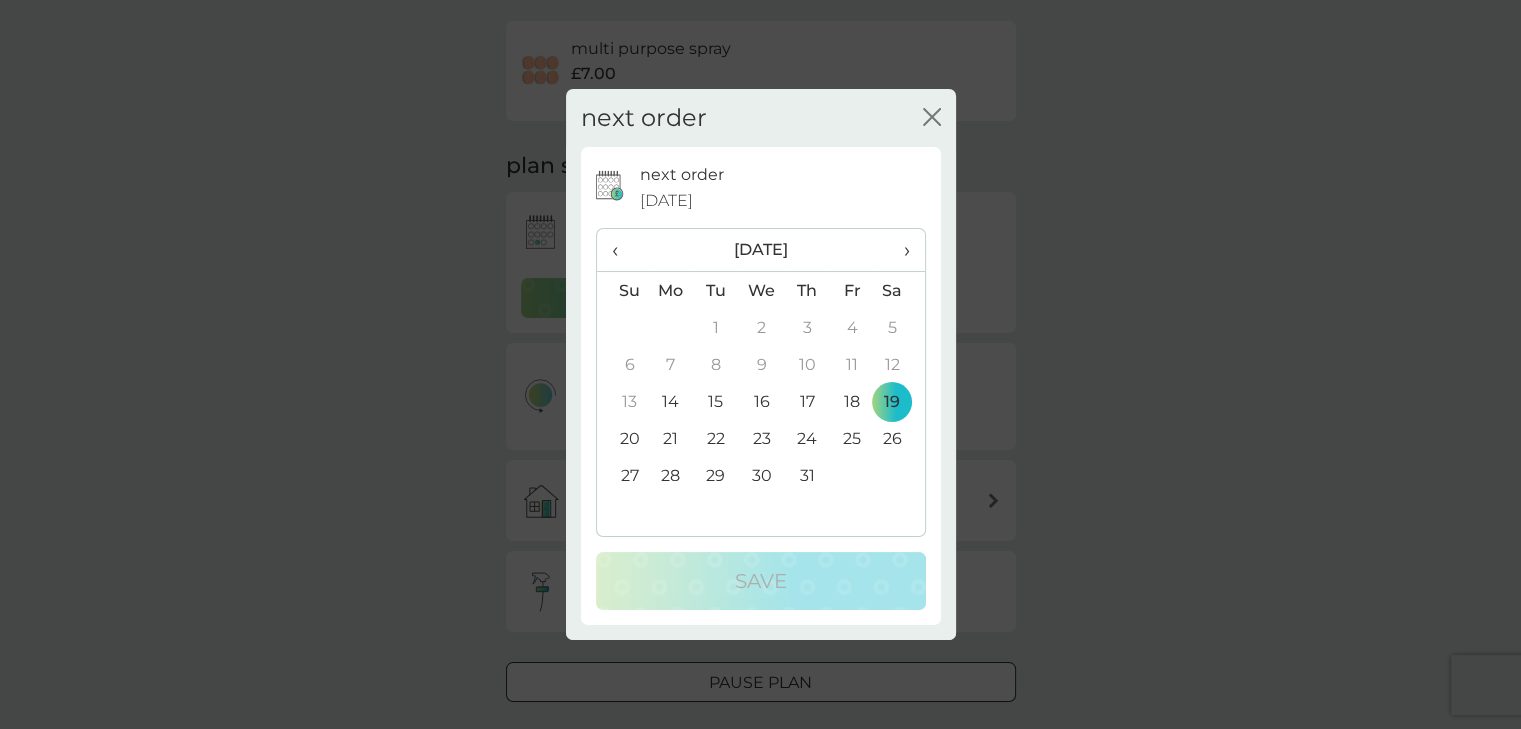 click on "›" at bounding box center (899, 250) 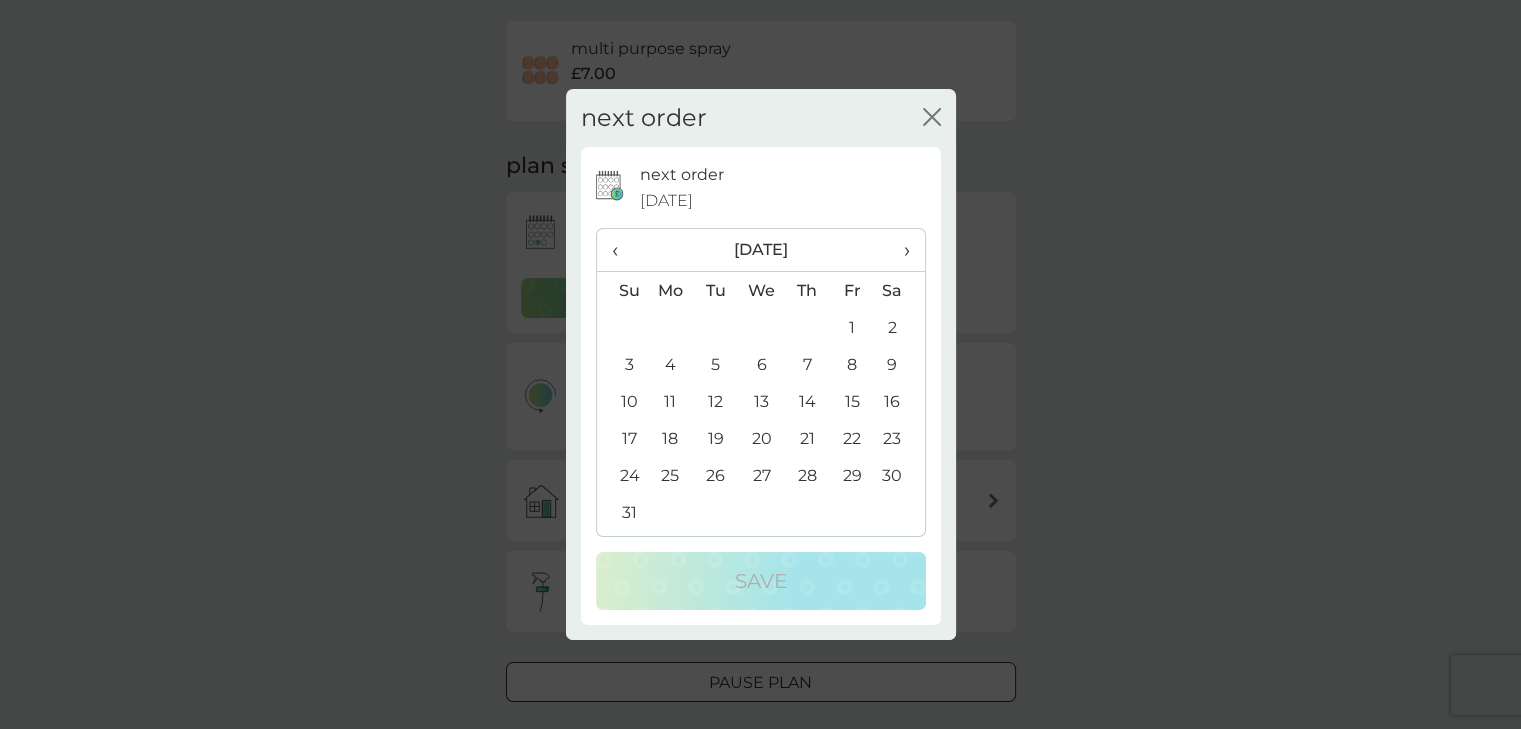 click on "31" at bounding box center [622, 512] 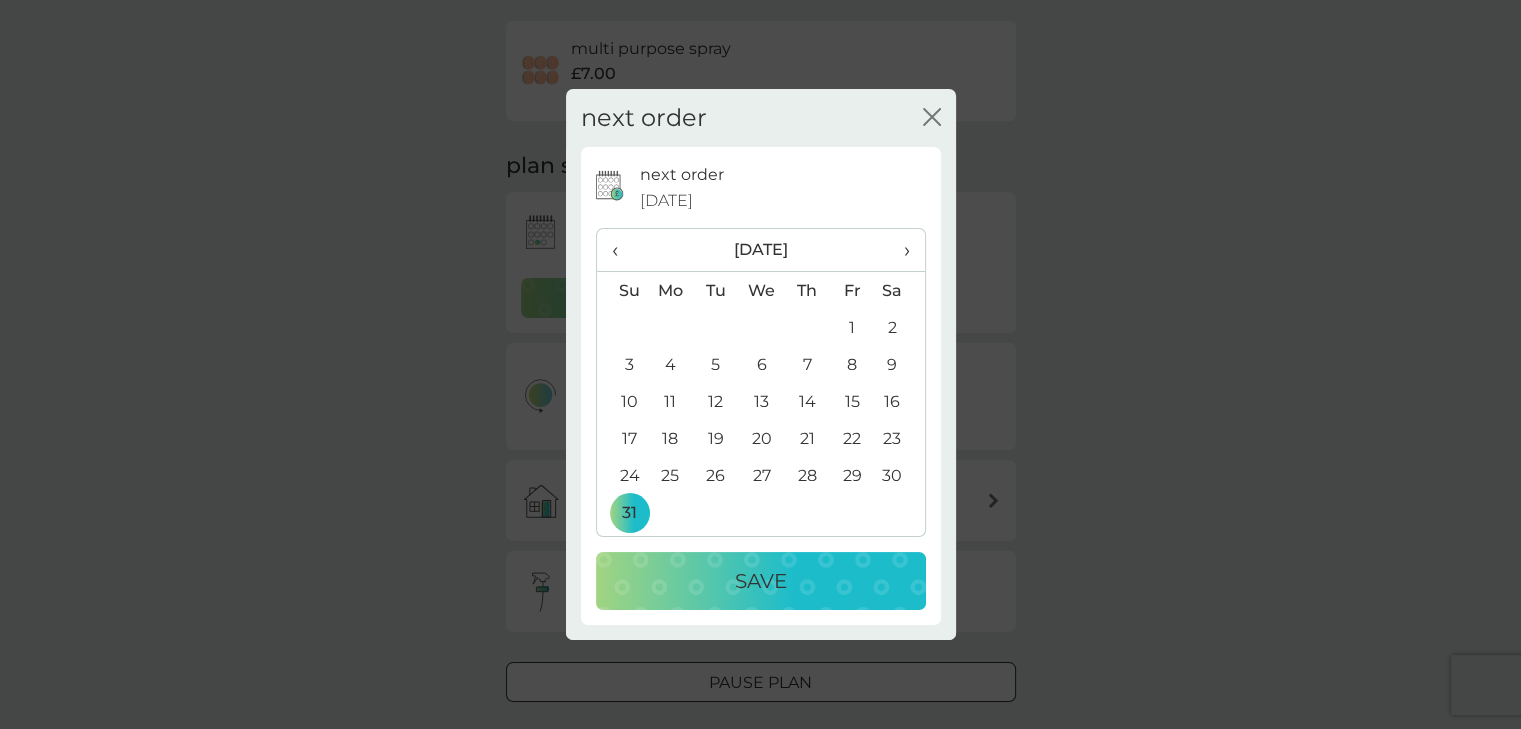 click on "Save" at bounding box center [761, 581] 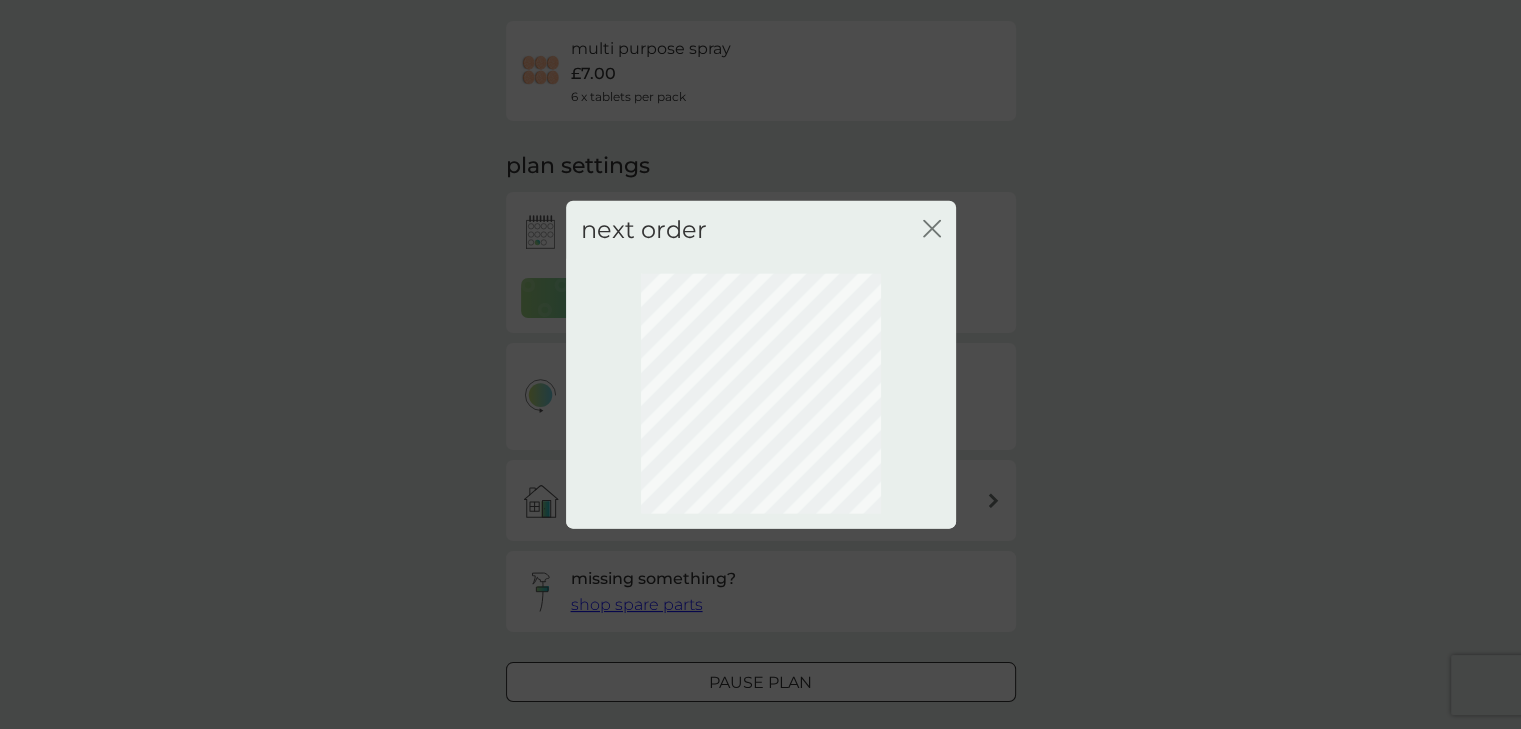 scroll, scrollTop: 109, scrollLeft: 0, axis: vertical 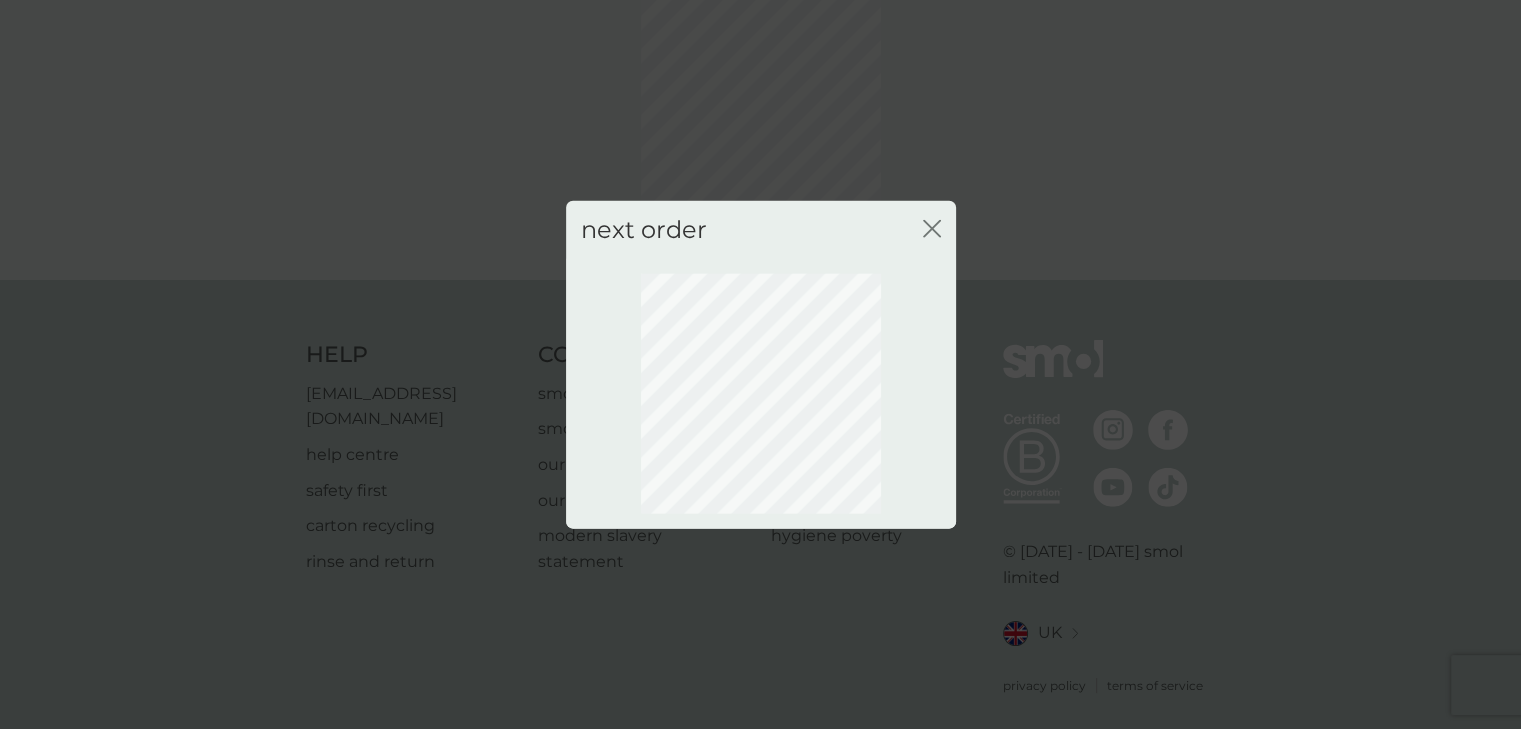 click on "close" 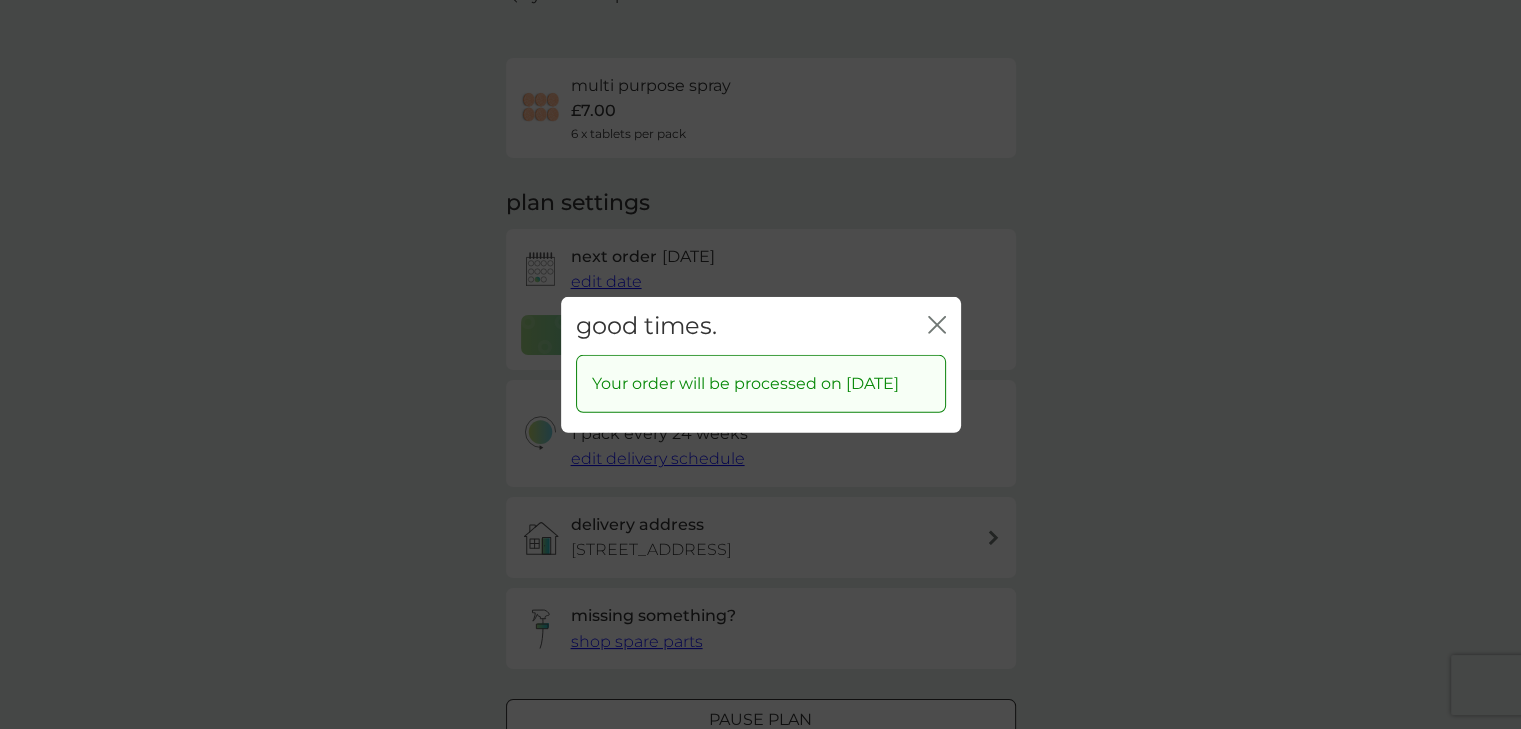 click on "close" 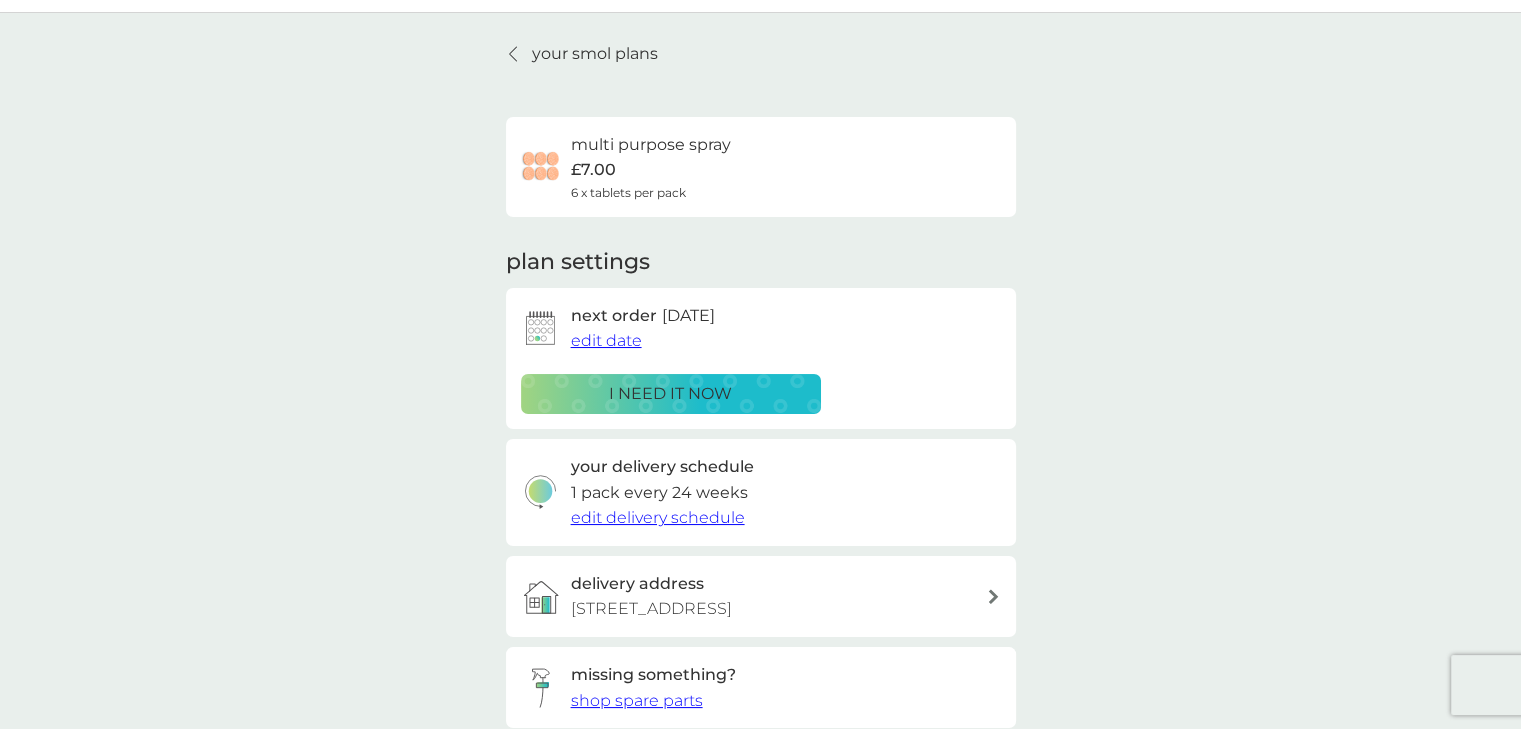 scroll, scrollTop: 0, scrollLeft: 0, axis: both 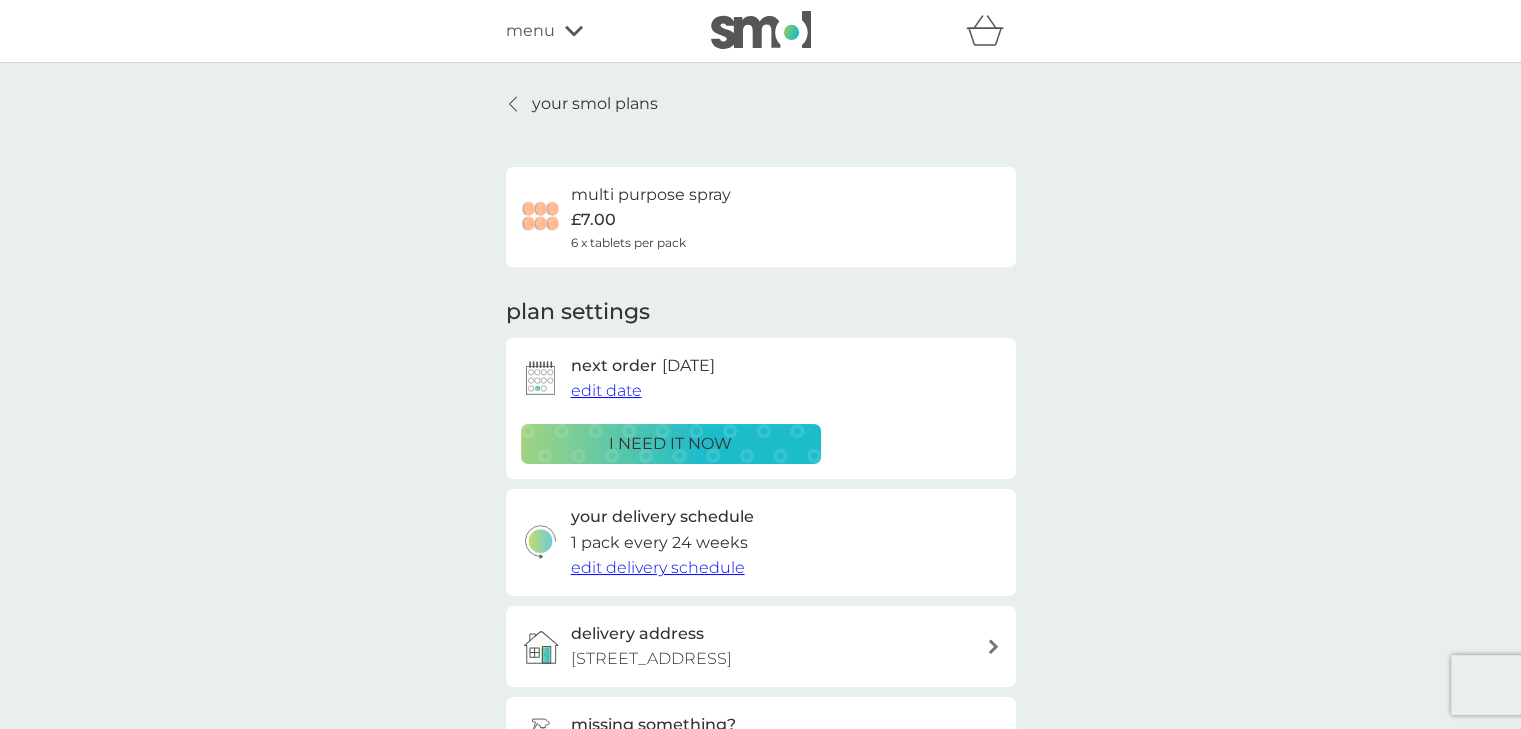 click 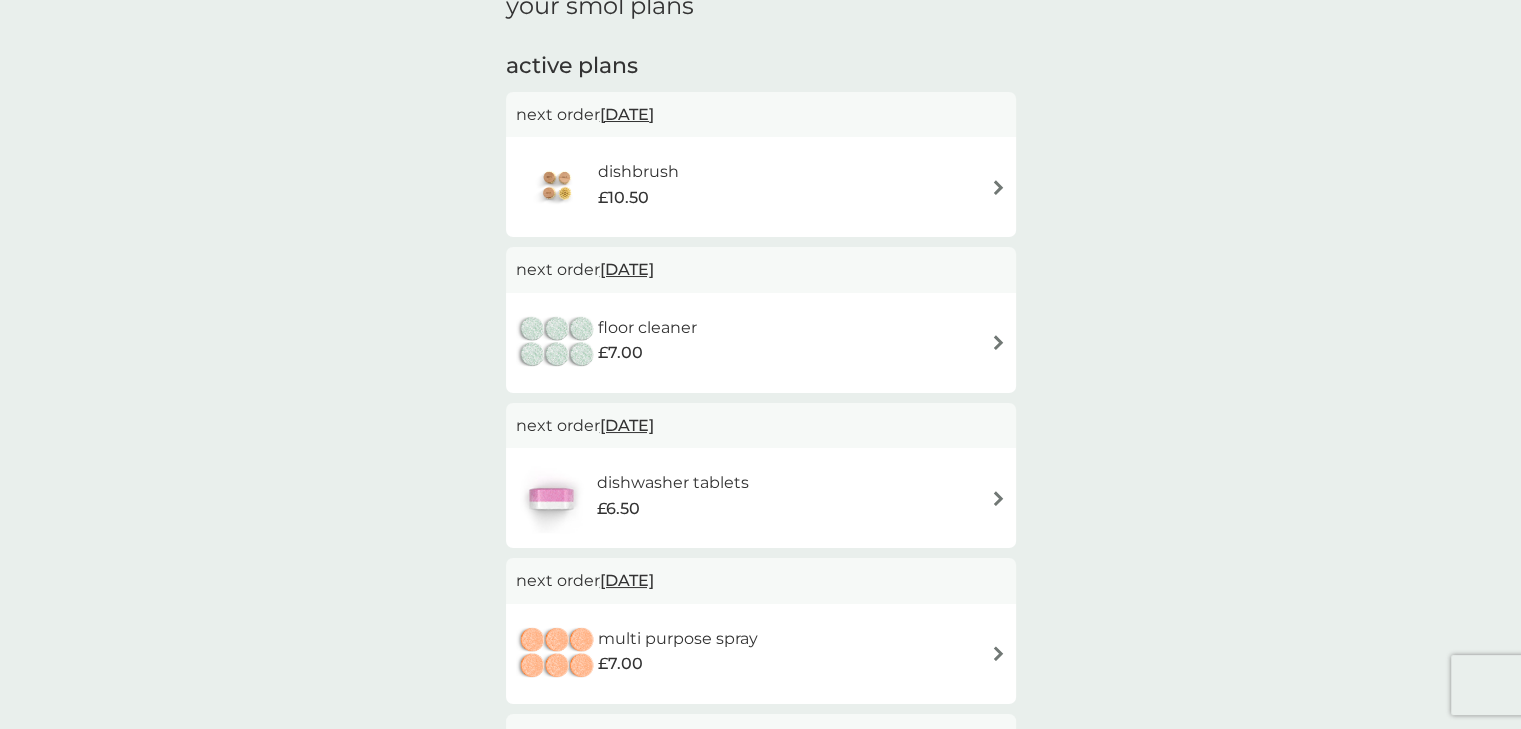 scroll, scrollTop: 108, scrollLeft: 0, axis: vertical 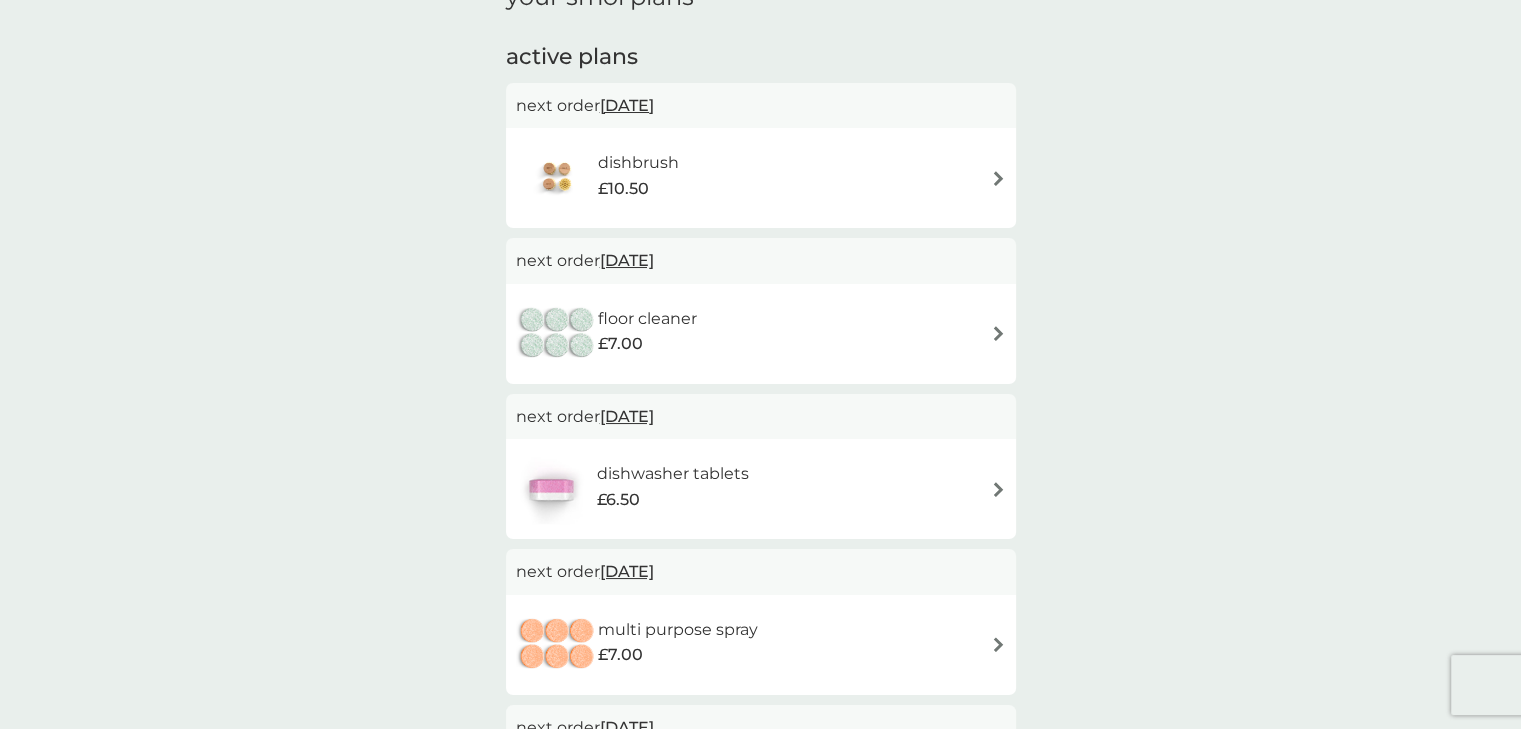 click on "floor cleaner £7.00" at bounding box center [761, 334] 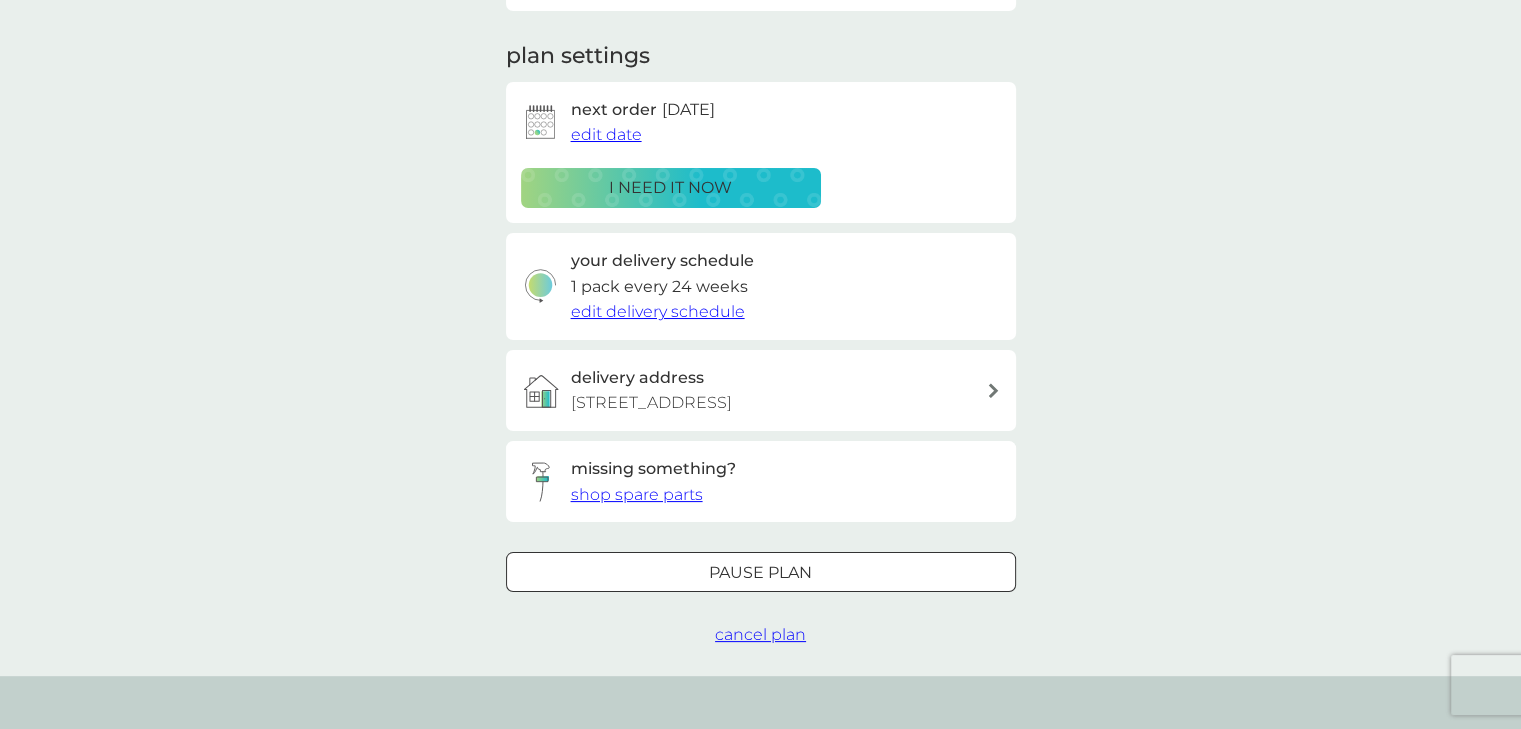 scroll, scrollTop: 263, scrollLeft: 0, axis: vertical 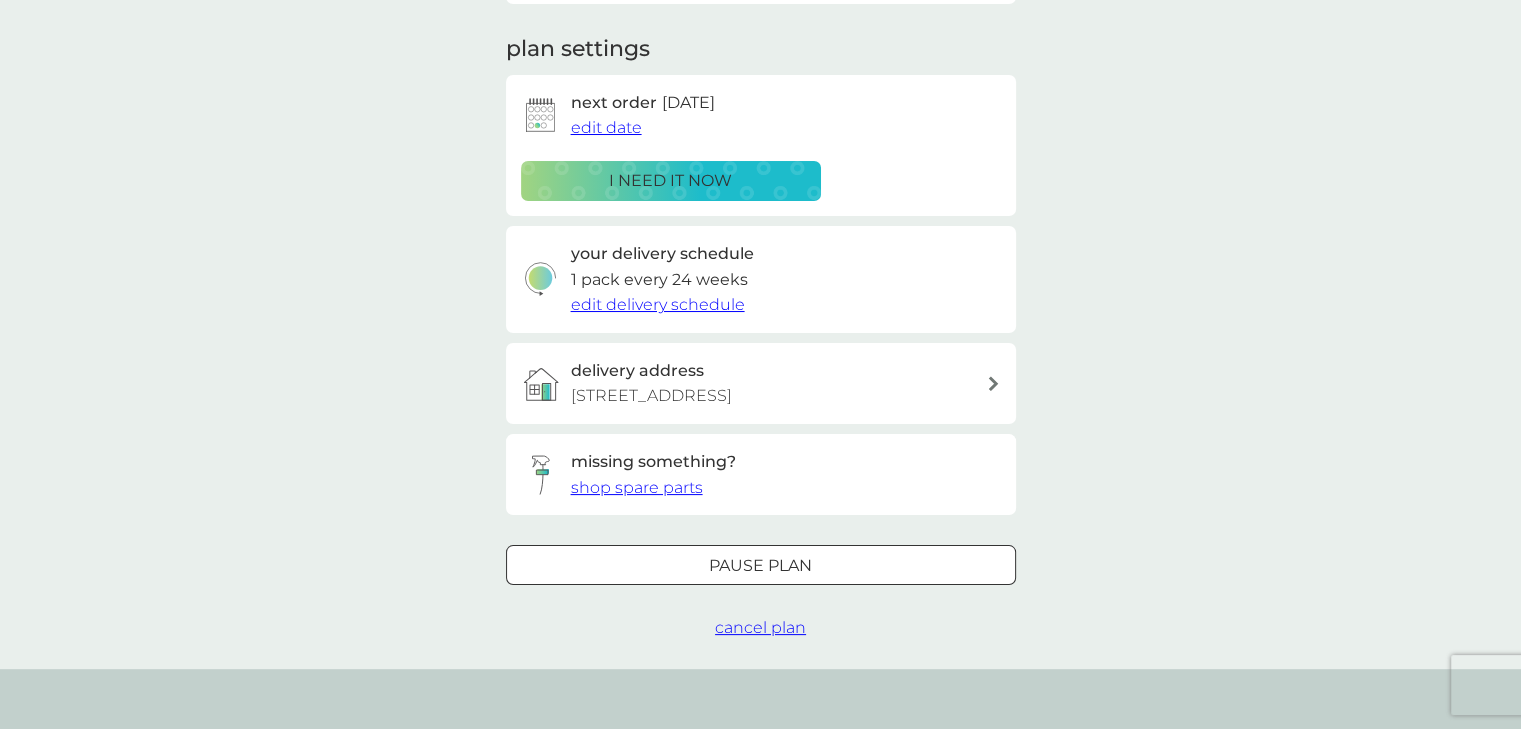 click on "Pause plan" at bounding box center [760, 566] 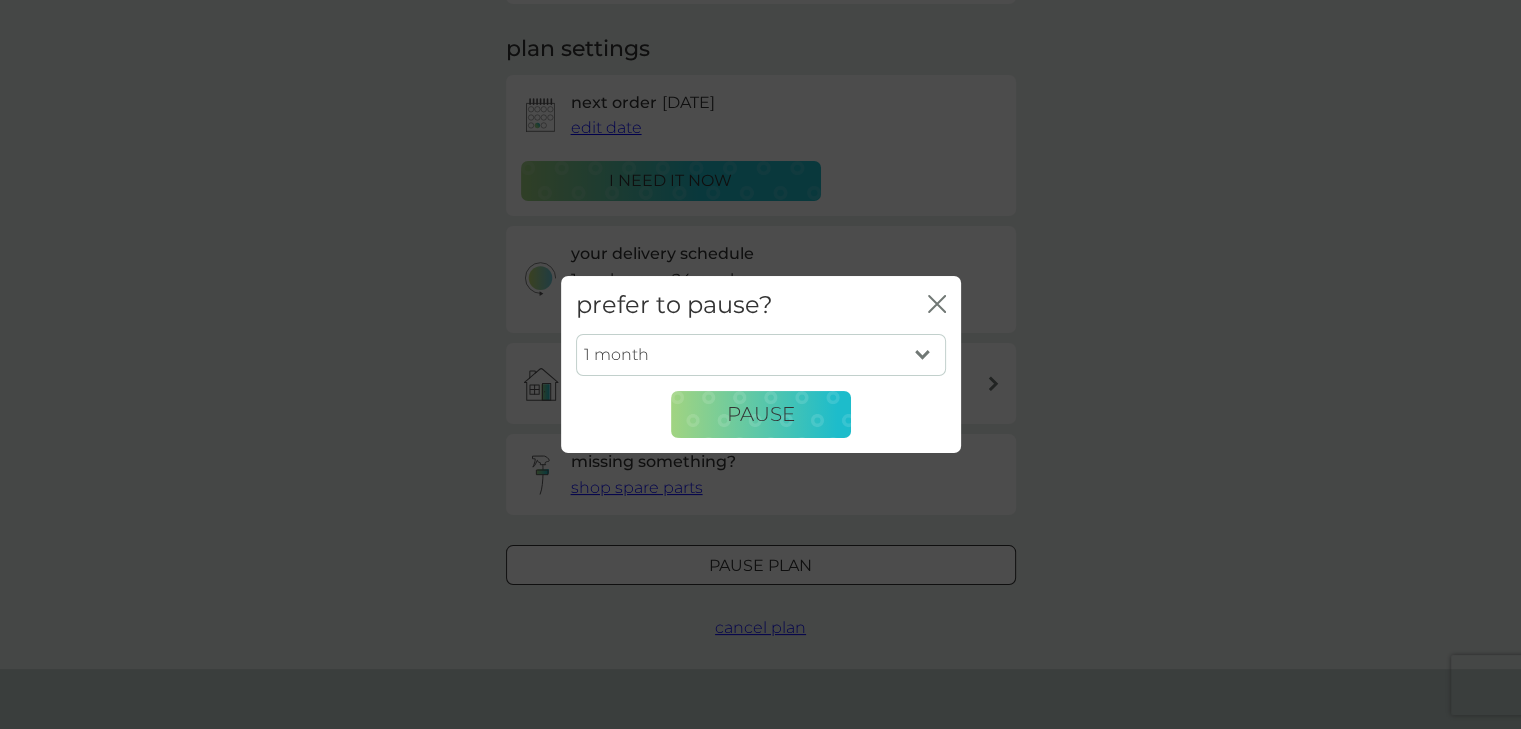 click on "1 month 2 months 3 months 4 months 5 months 6 months" at bounding box center (761, 355) 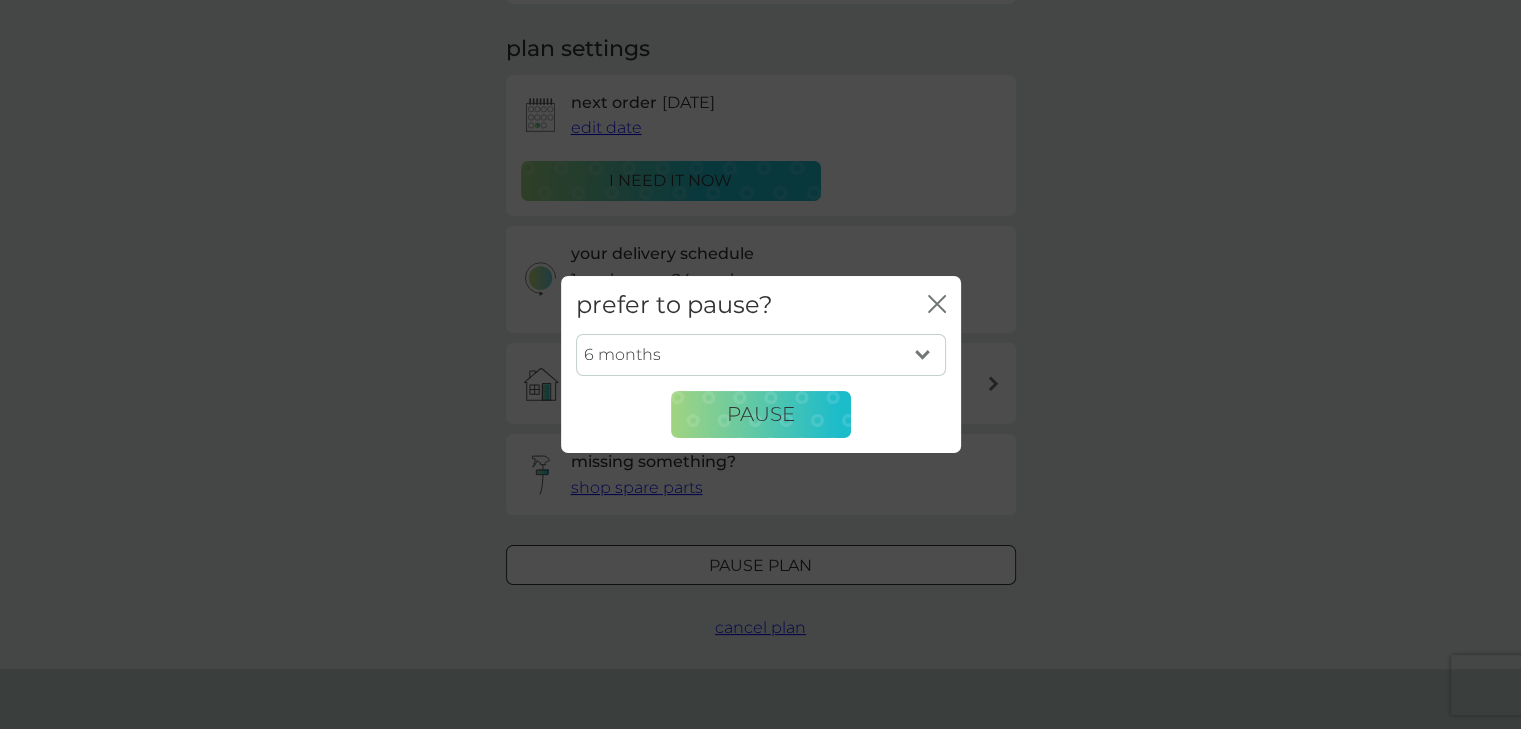 click on "1 month 2 months 3 months 4 months 5 months 6 months" at bounding box center (761, 355) 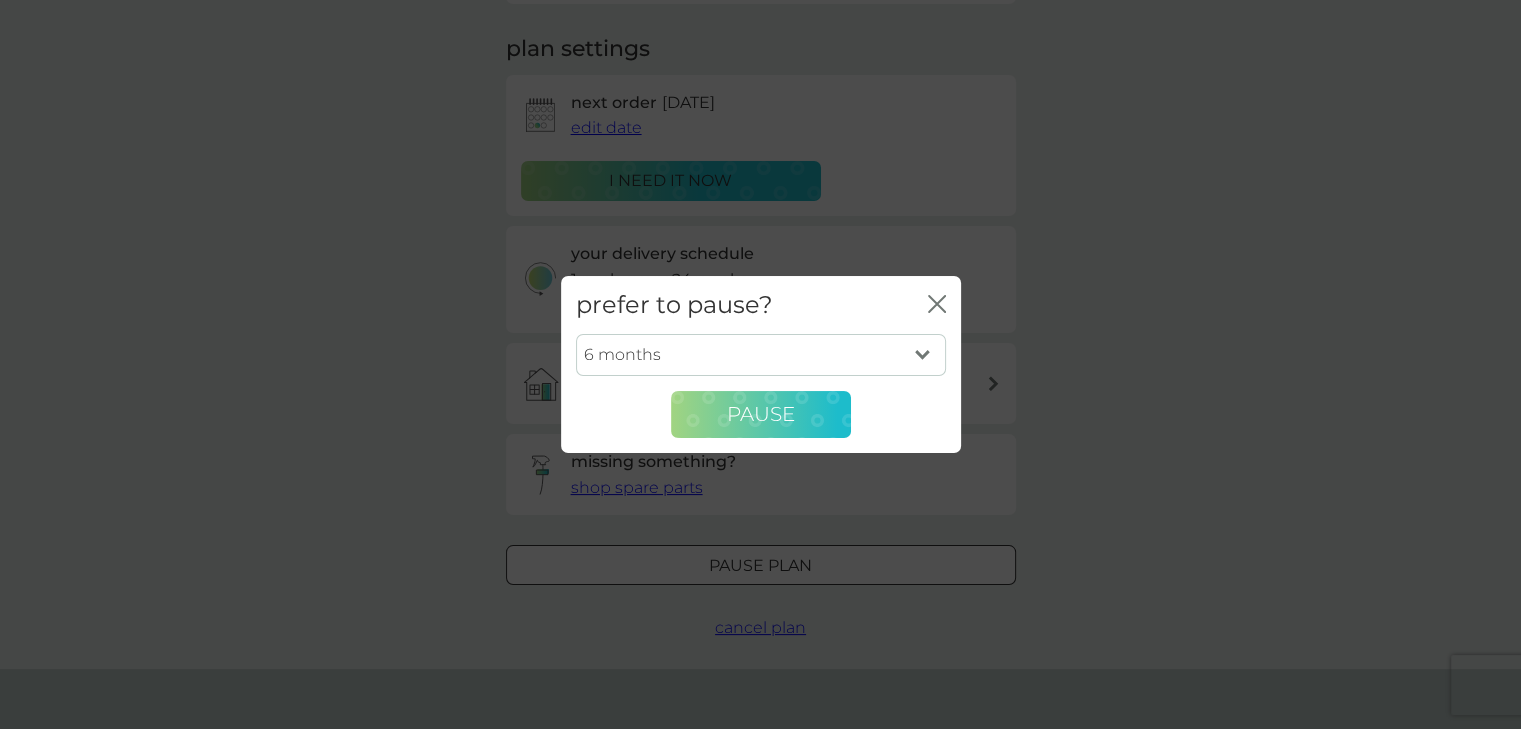 click on "Pause" at bounding box center [761, 414] 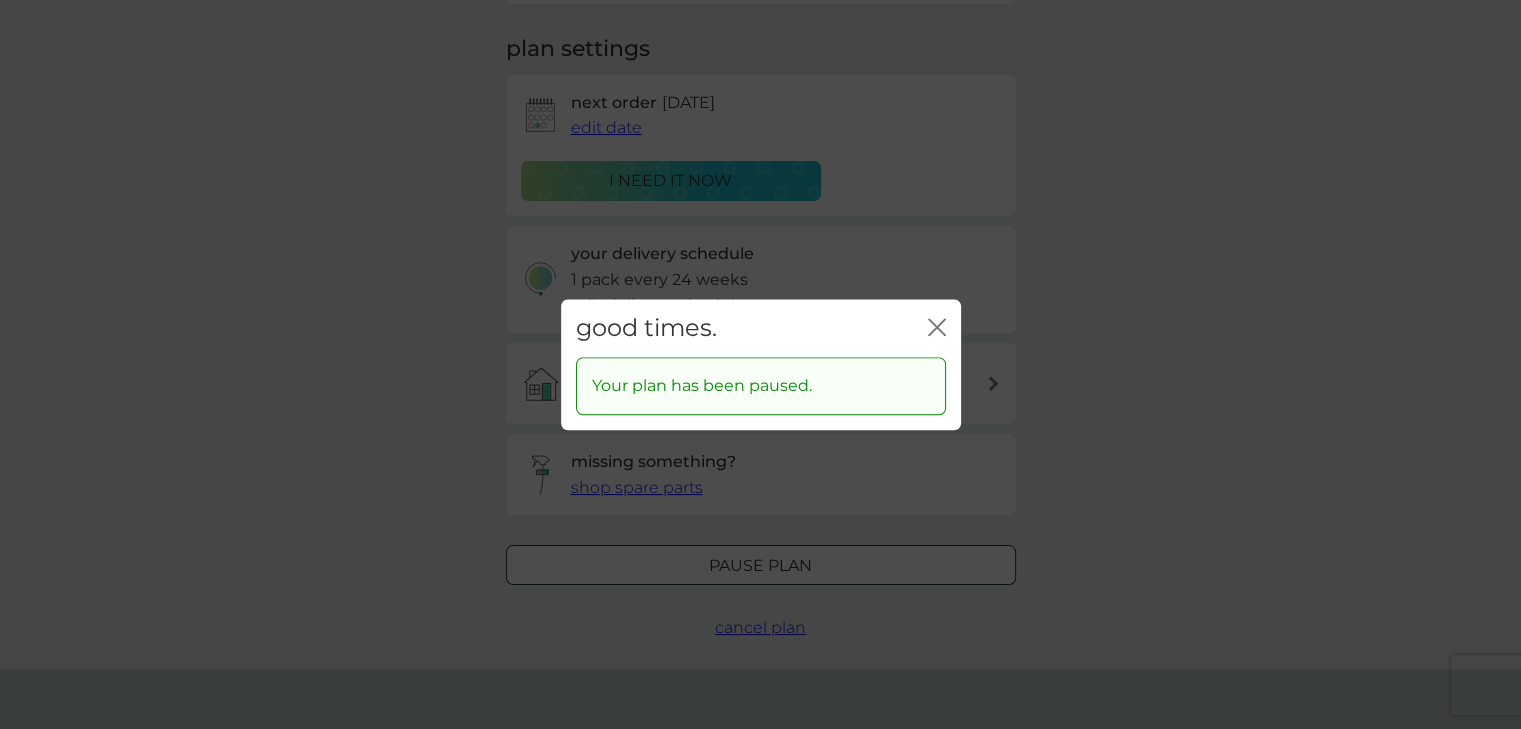 click on "close" 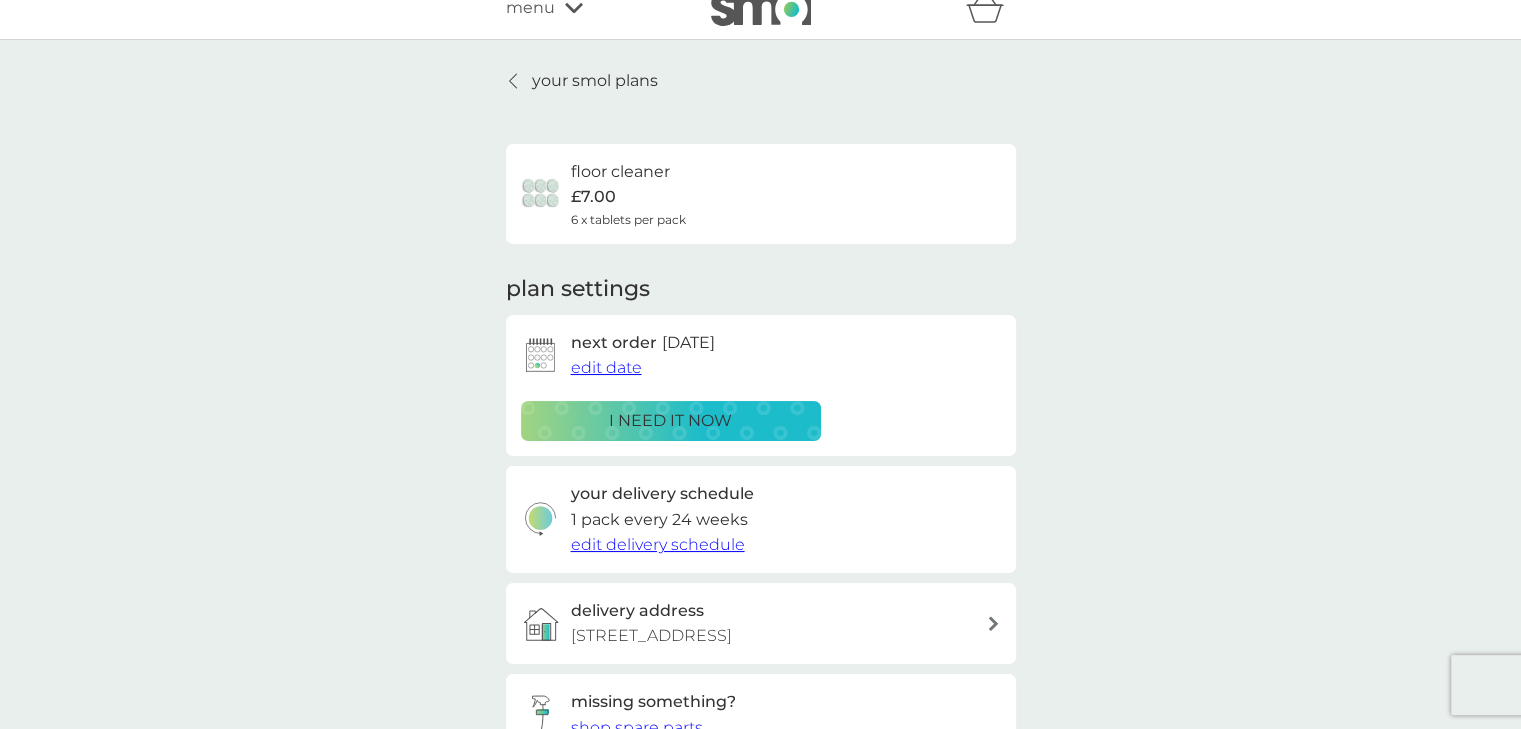 scroll, scrollTop: 15, scrollLeft: 0, axis: vertical 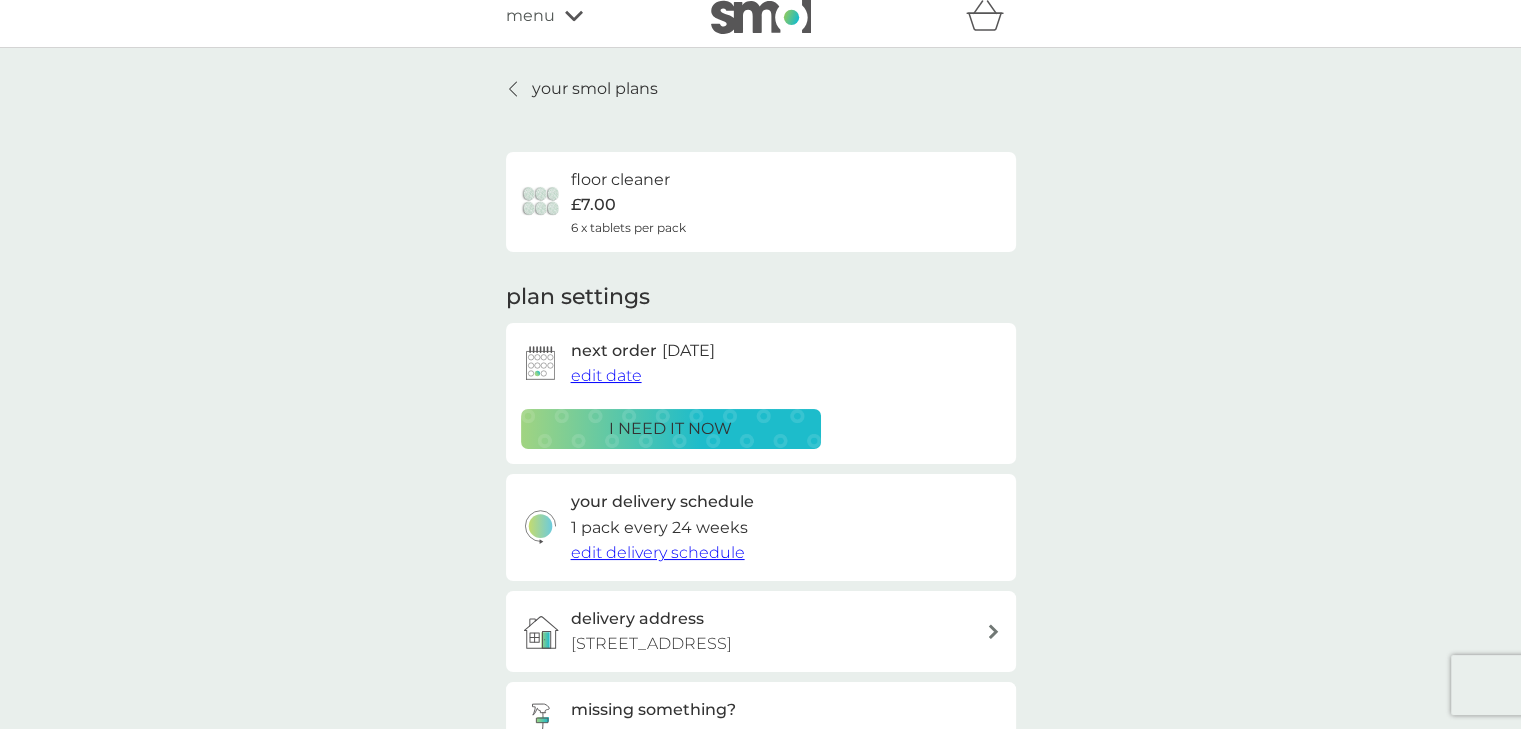 click on "your smol plans" at bounding box center [595, 89] 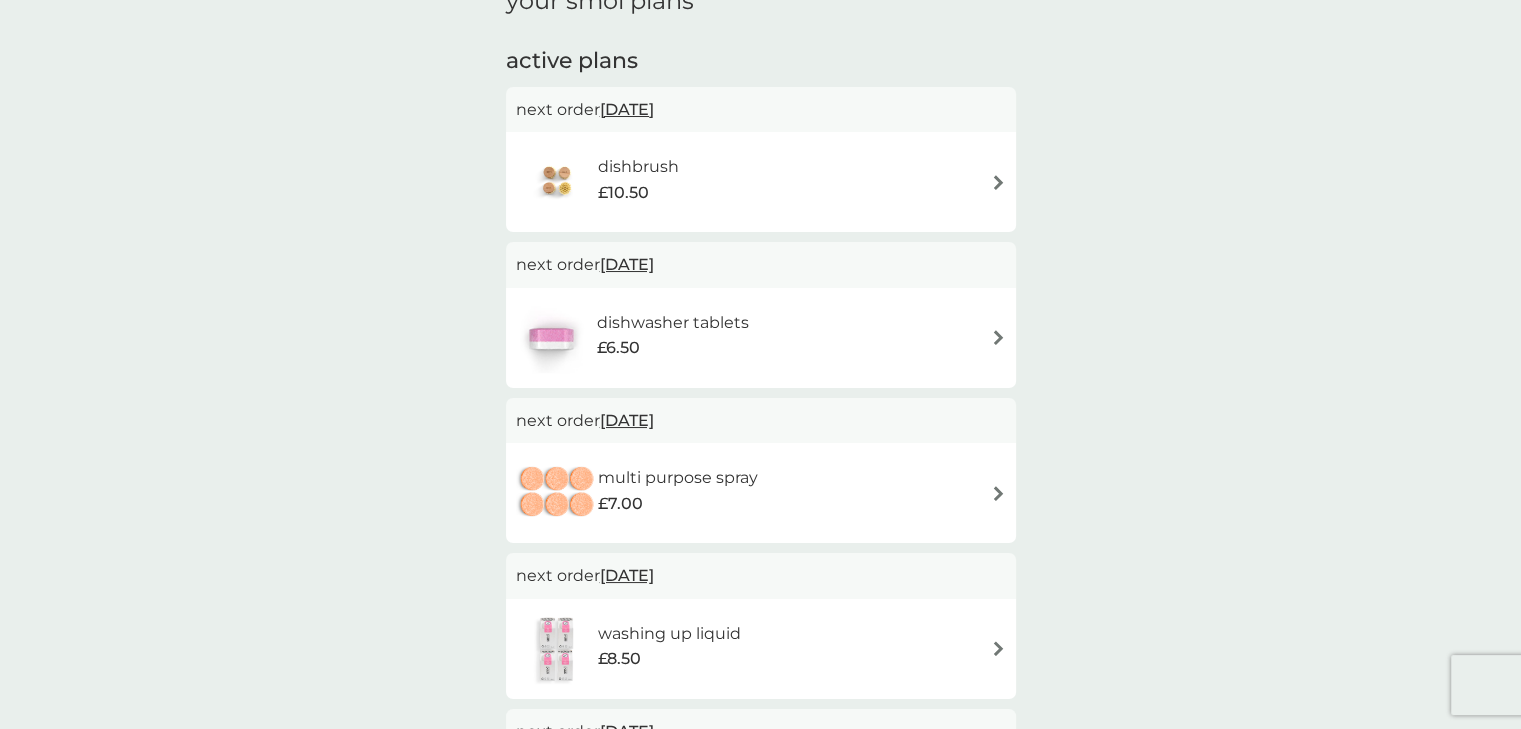 scroll, scrollTop: 106, scrollLeft: 0, axis: vertical 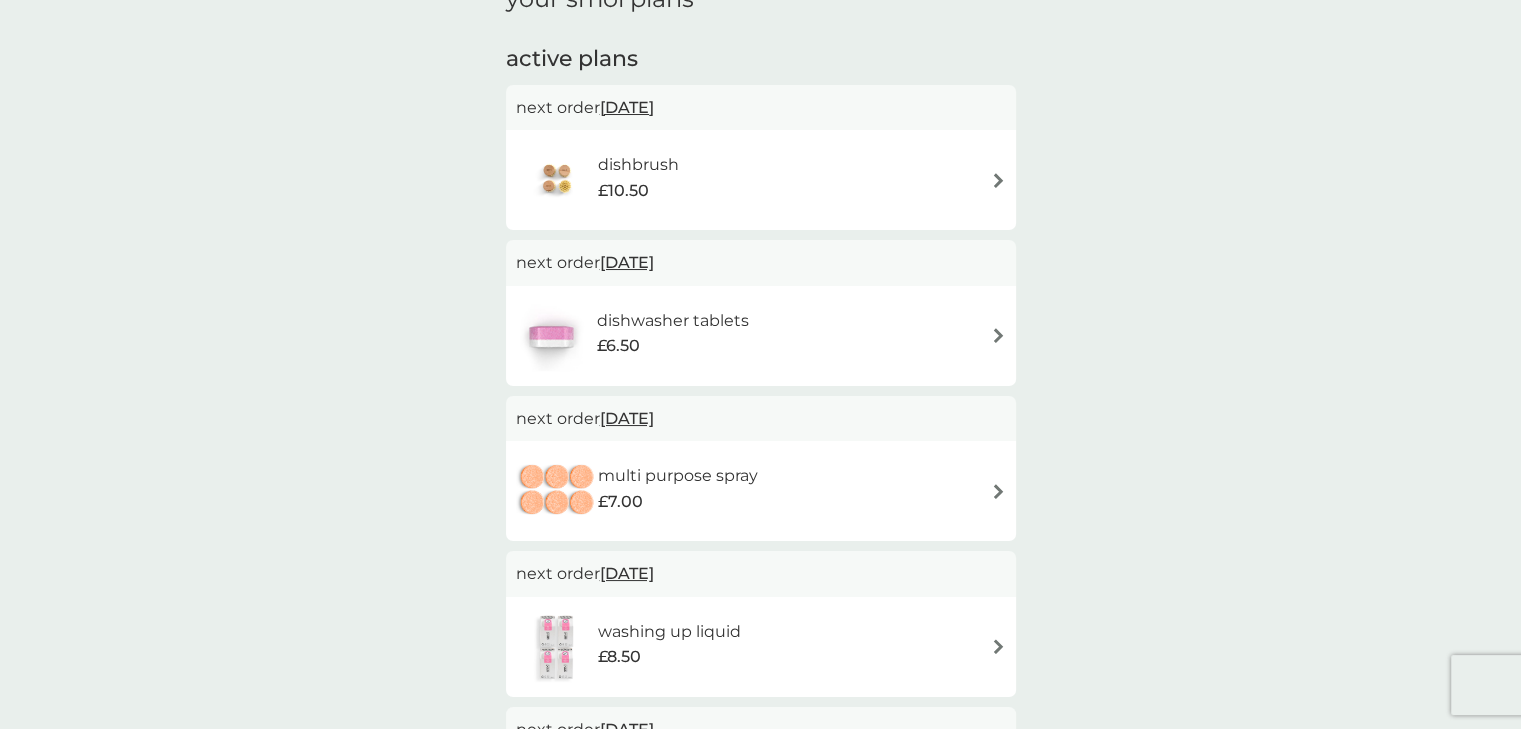 click on "dishbrush £10.50" at bounding box center (761, 180) 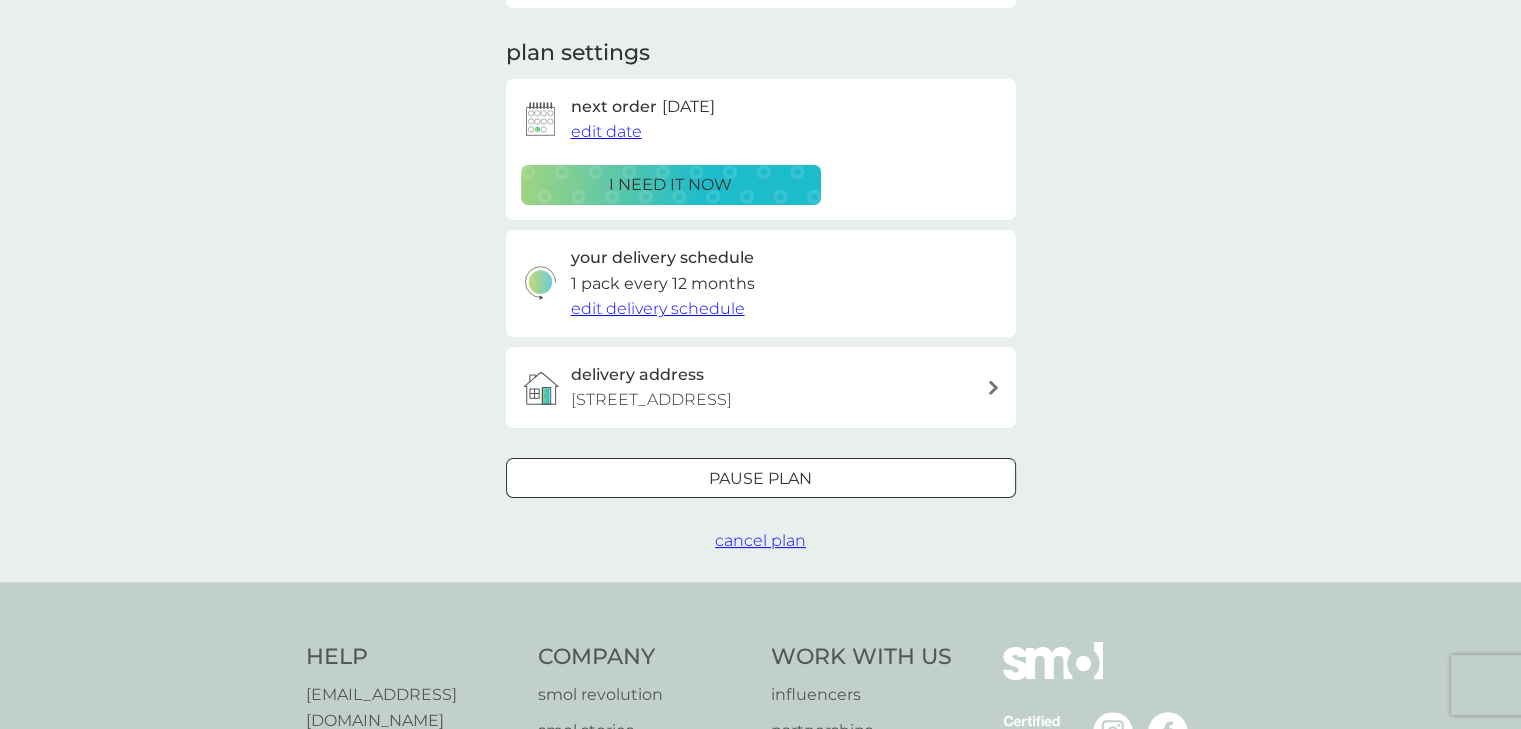 scroll, scrollTop: 287, scrollLeft: 0, axis: vertical 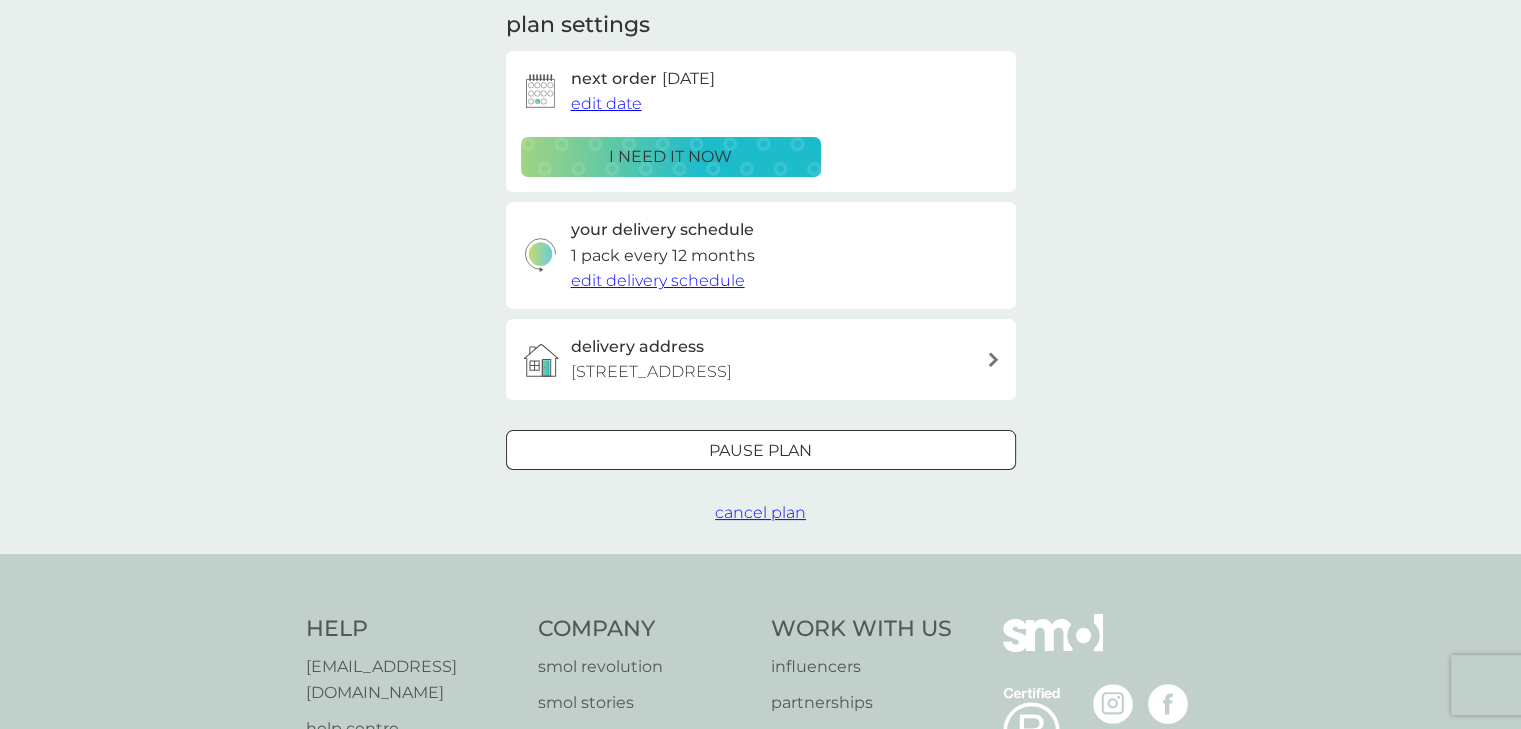 click on "Pause plan" at bounding box center [760, 451] 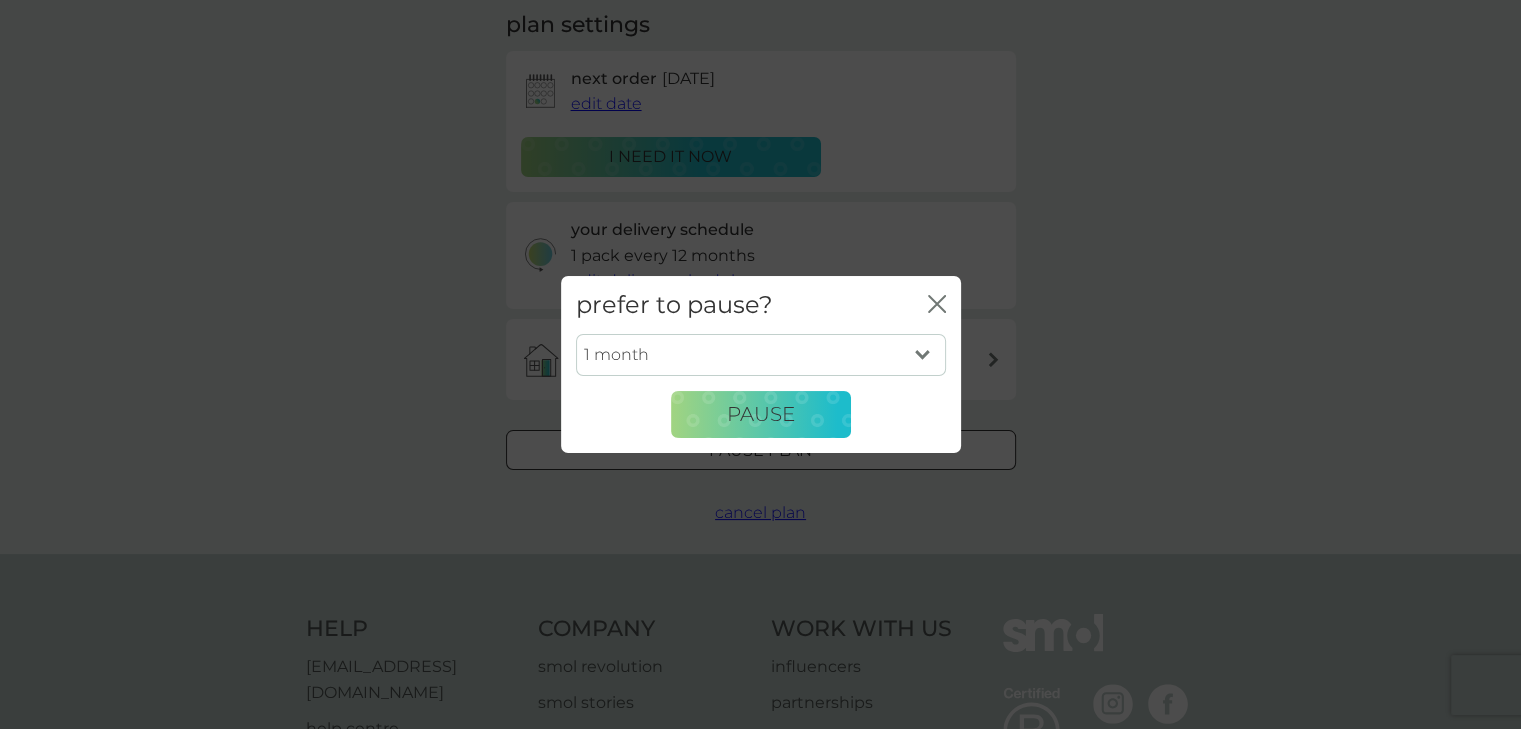 click on "1 month 2 months 3 months 4 months 5 months 6 months" at bounding box center [761, 355] 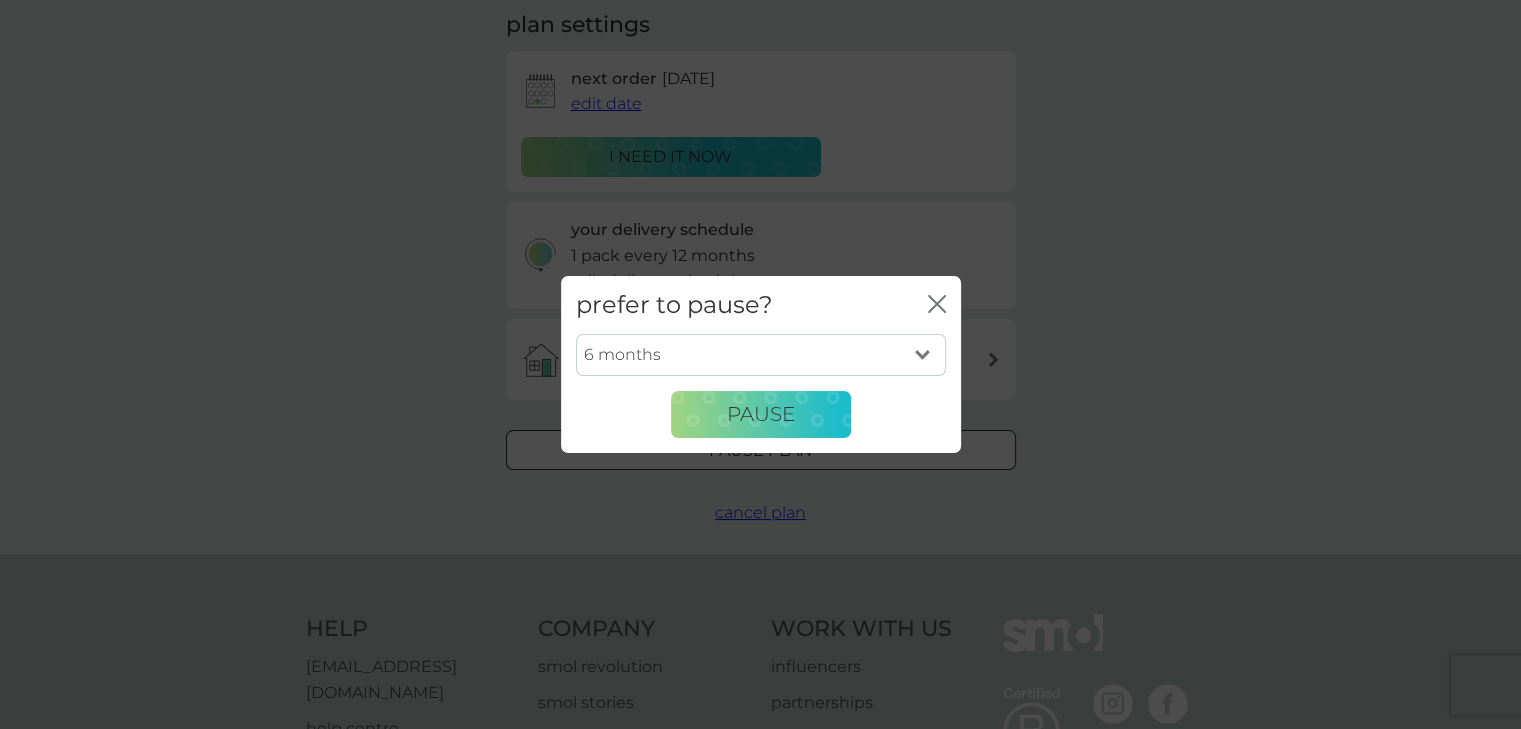 click on "1 month 2 months 3 months 4 months 5 months 6 months" at bounding box center [761, 355] 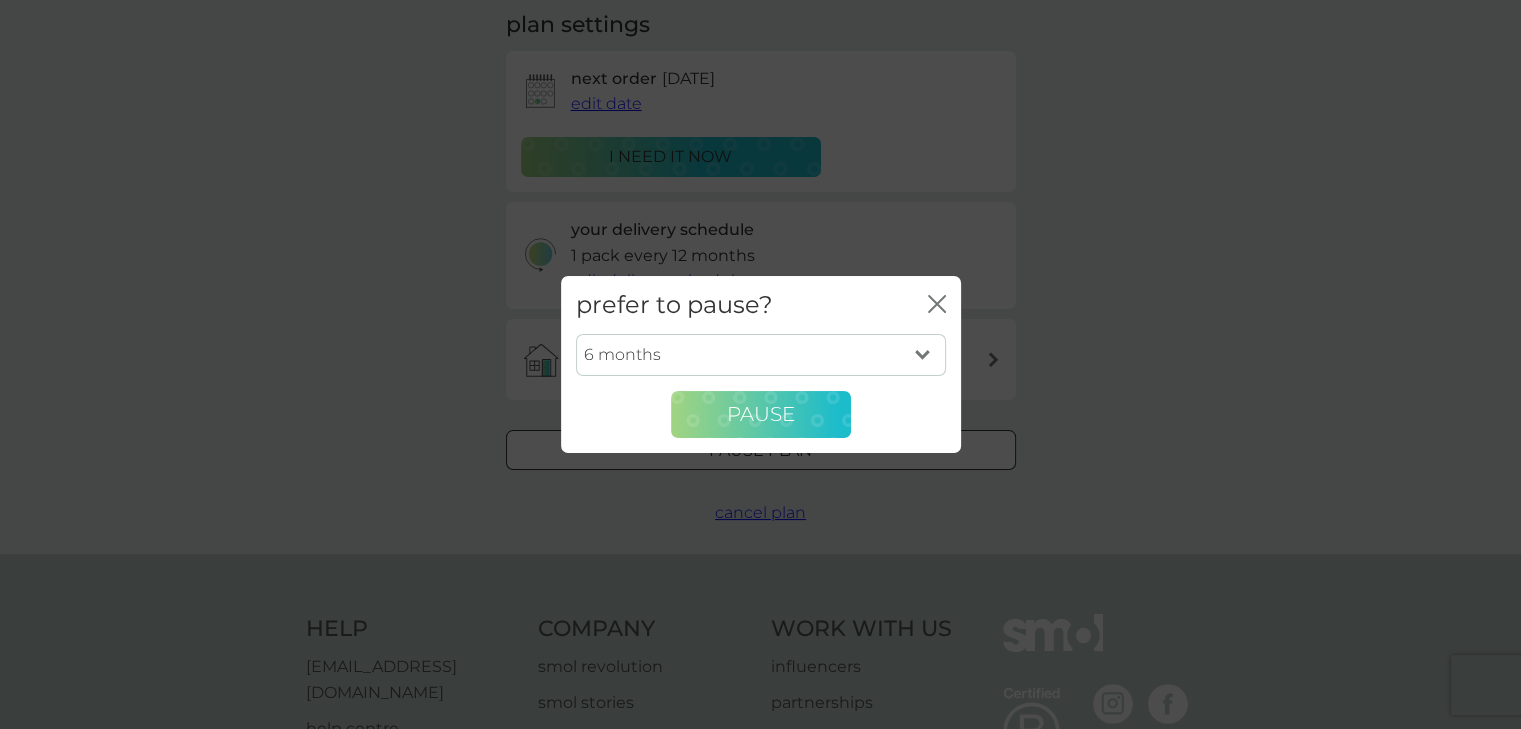 click on "Pause" at bounding box center [761, 414] 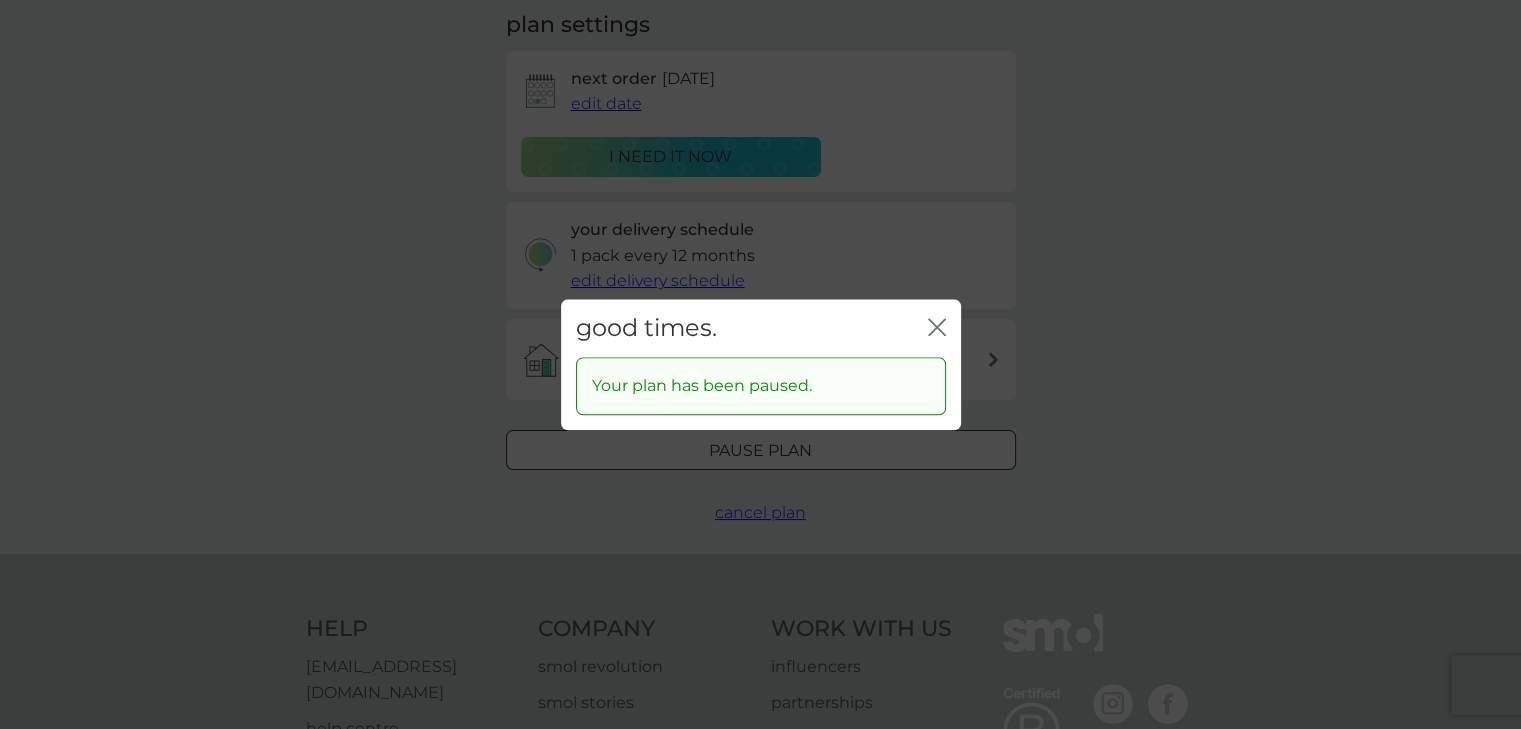 click on "close" 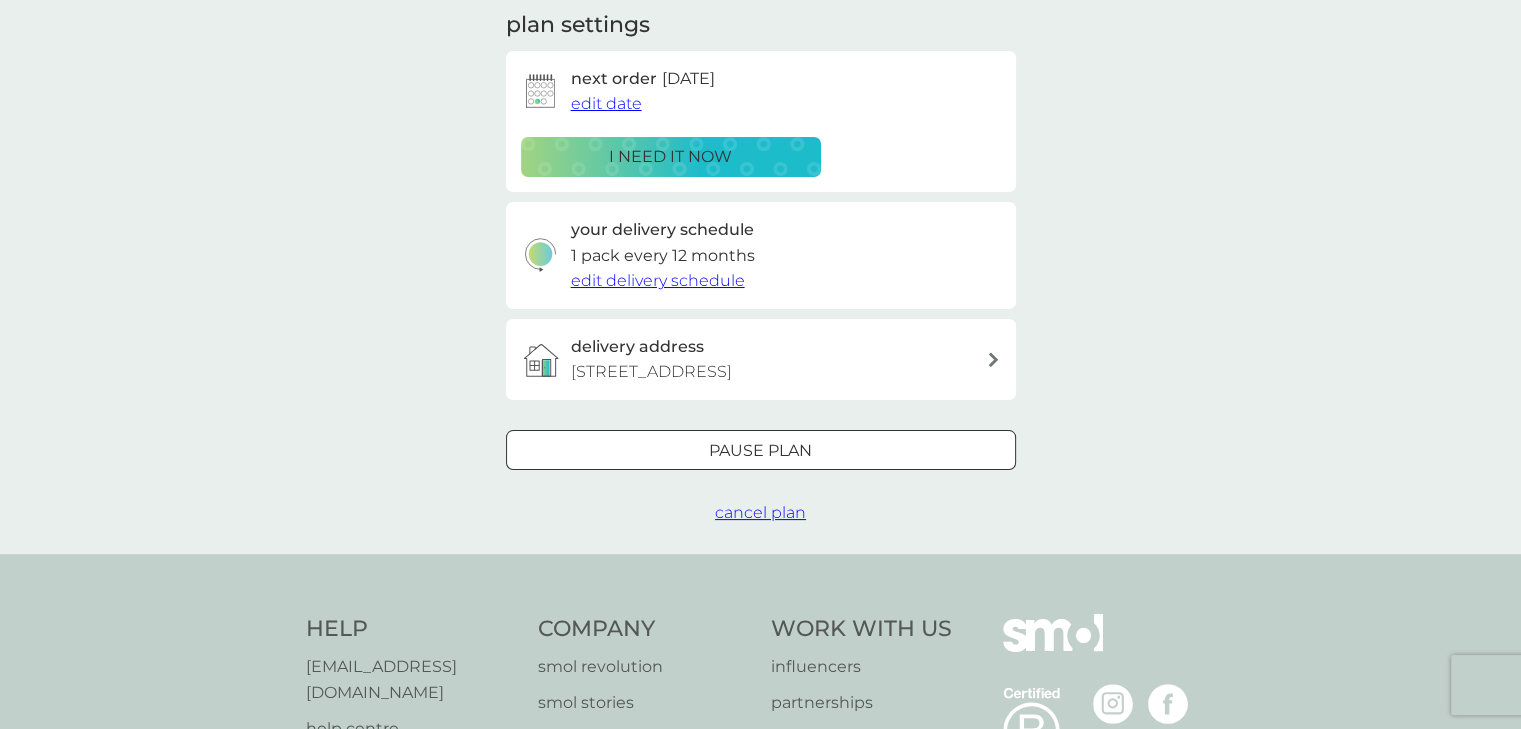 click on "your smol plans dishbrush £10.50 4x replacement heads per pack plan settings next order [DATE] edit date i need it now your delivery schedule 1 pack every 12 months edit delivery schedule delivery address [GEOGRAPHIC_DATA] Pause plan cancel plan" at bounding box center [760, 165] 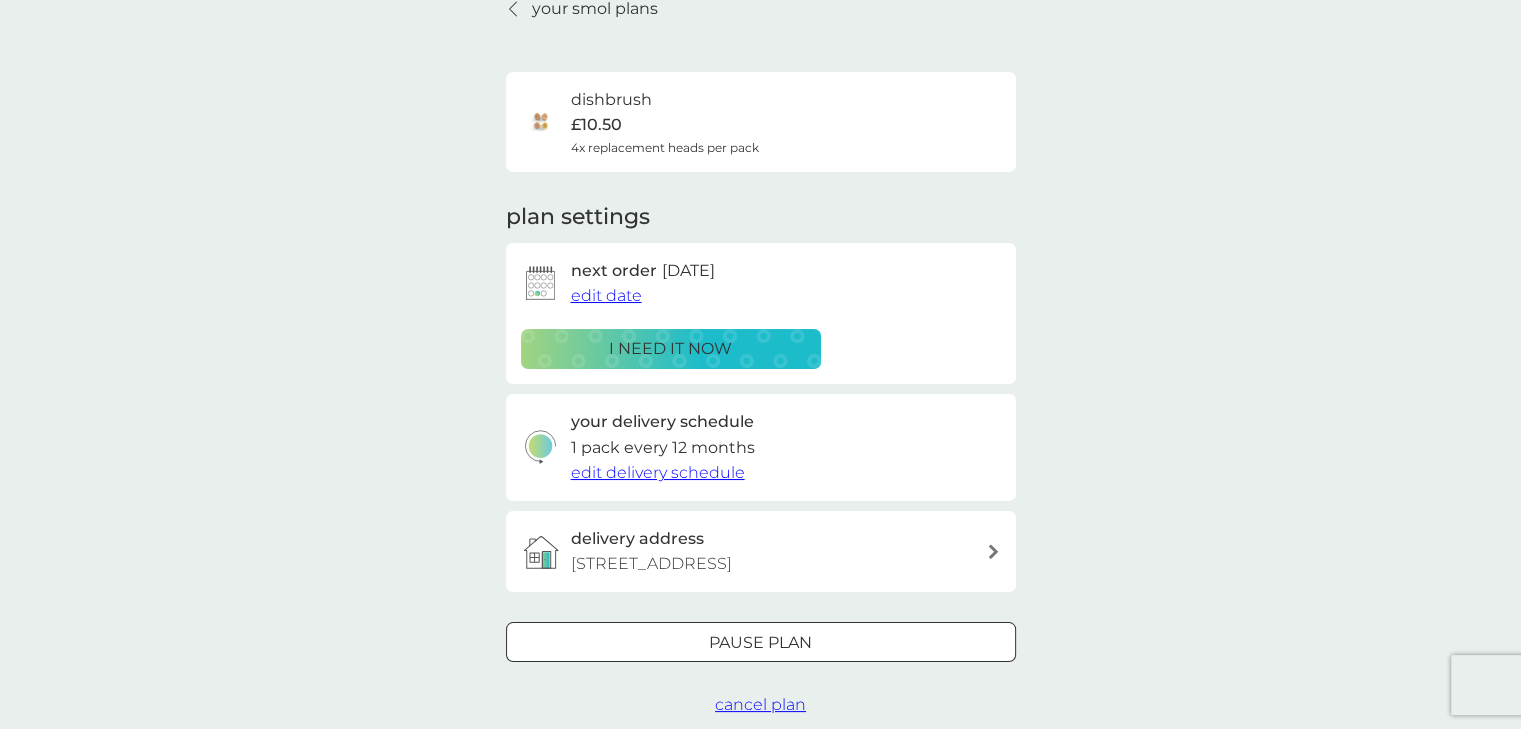 scroll, scrollTop: 0, scrollLeft: 0, axis: both 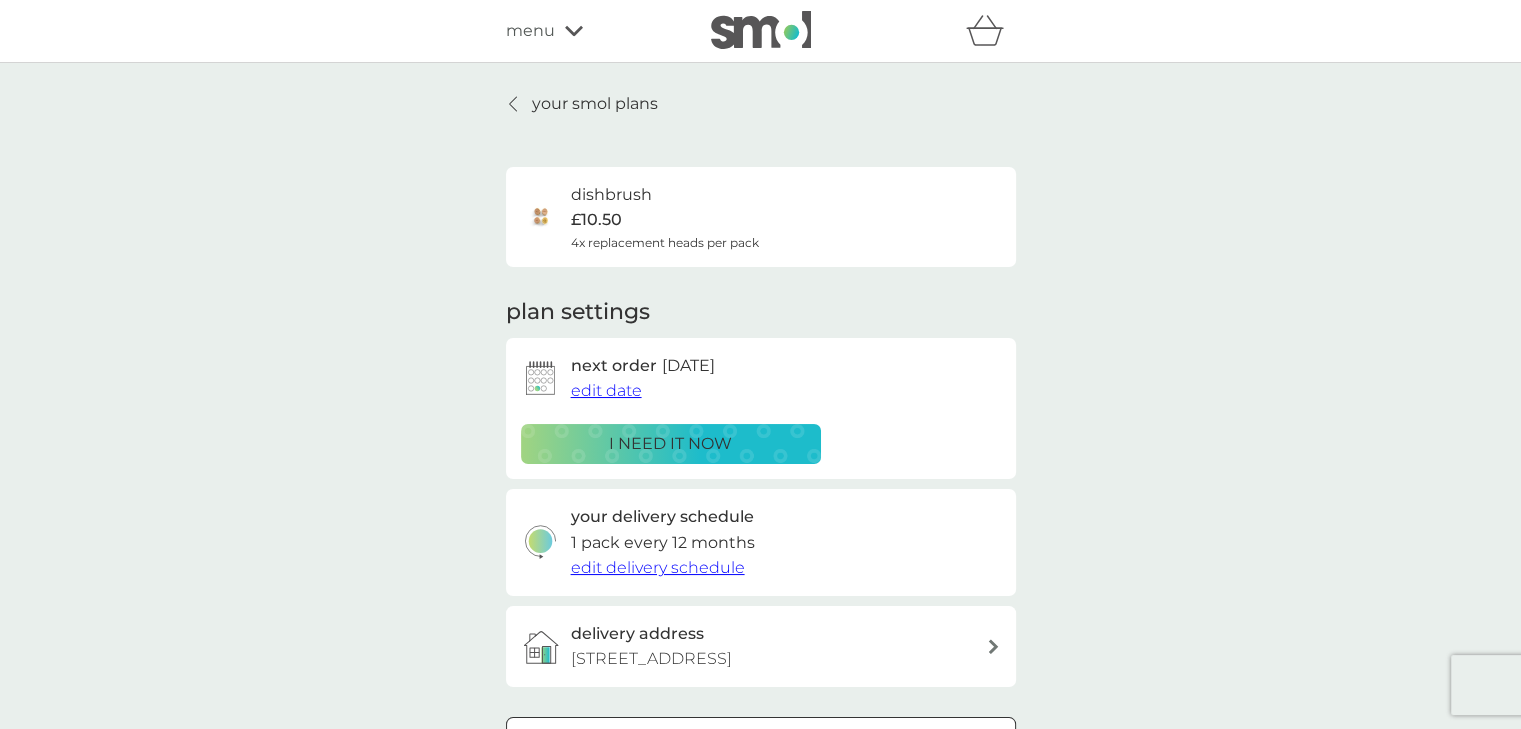 click on "your smol plans" at bounding box center (595, 104) 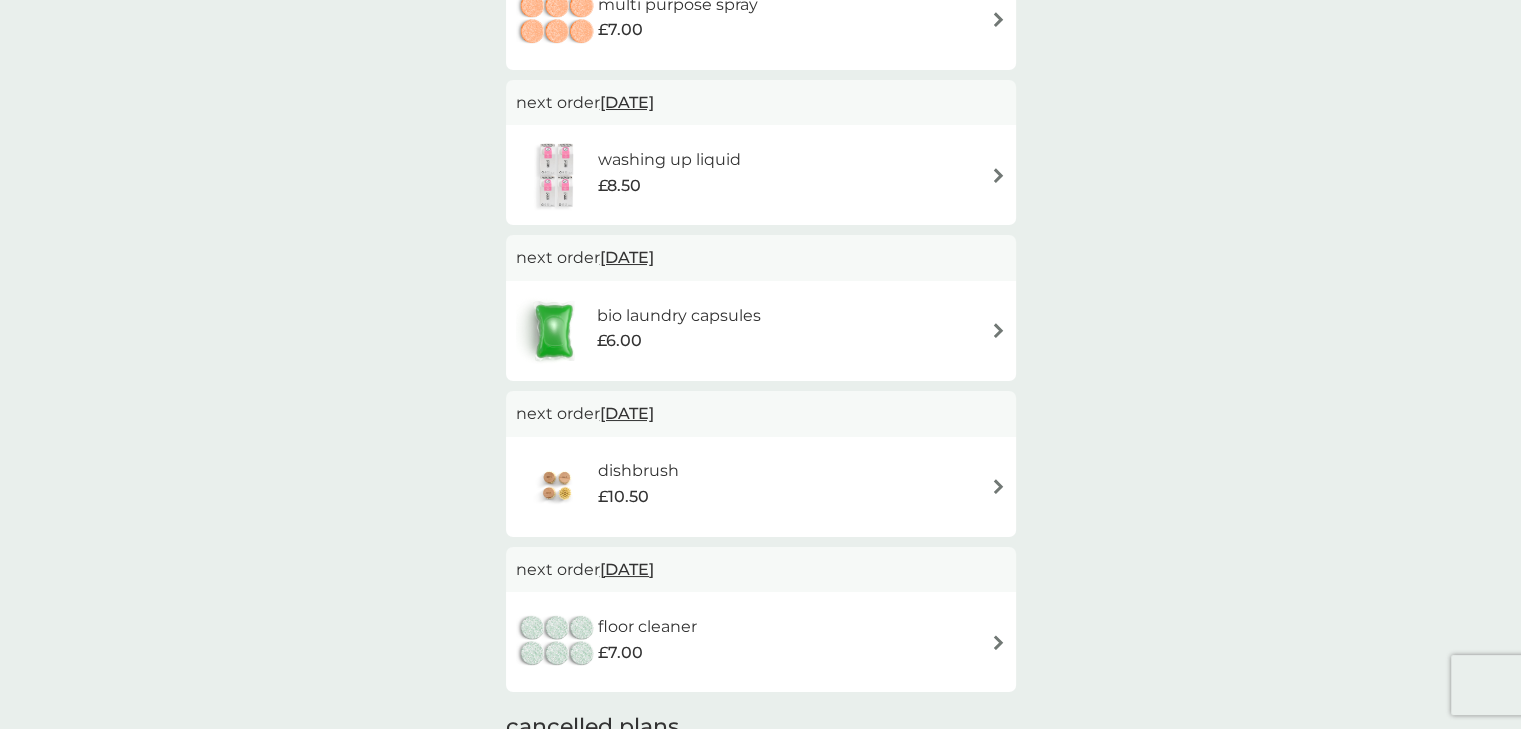 scroll, scrollTop: 428, scrollLeft: 0, axis: vertical 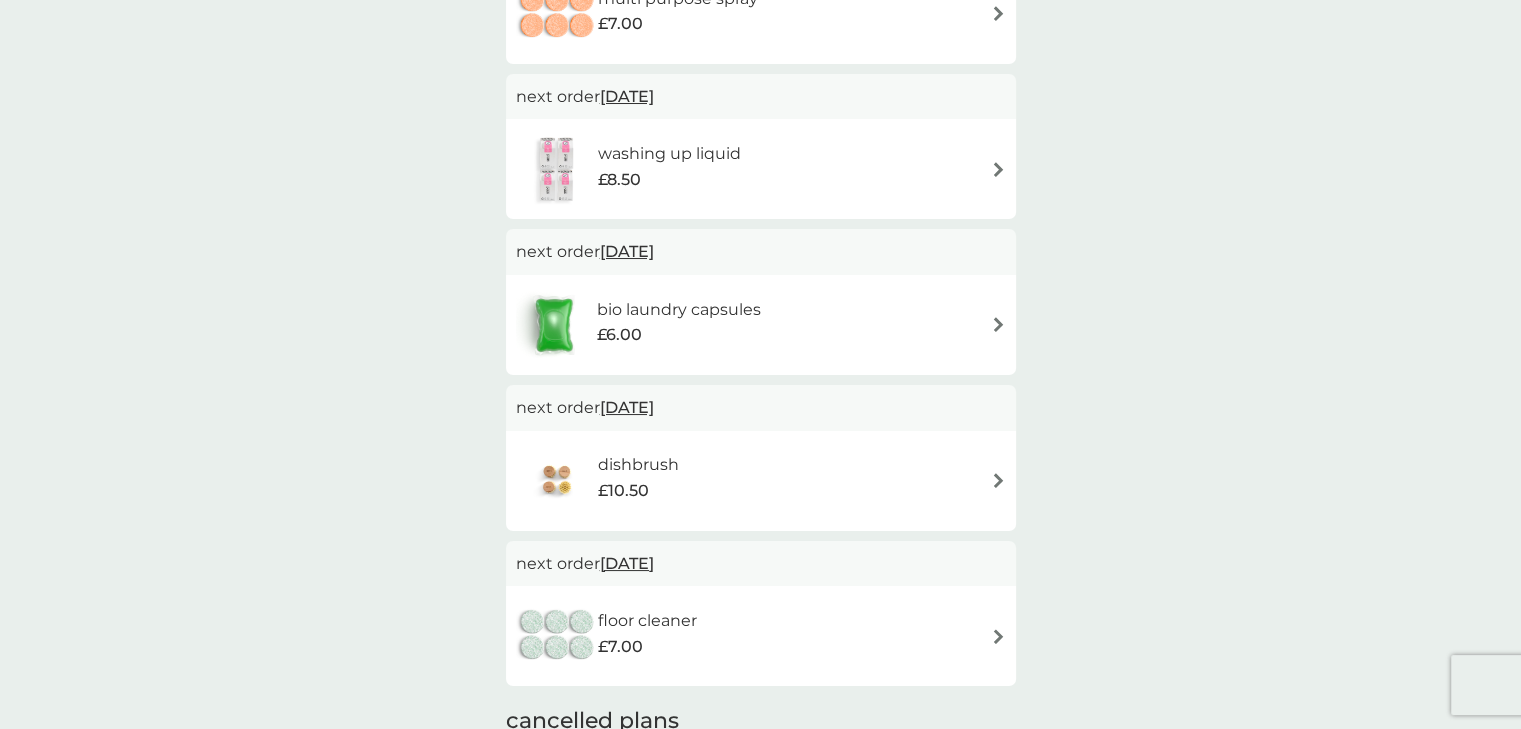 click at bounding box center [998, 169] 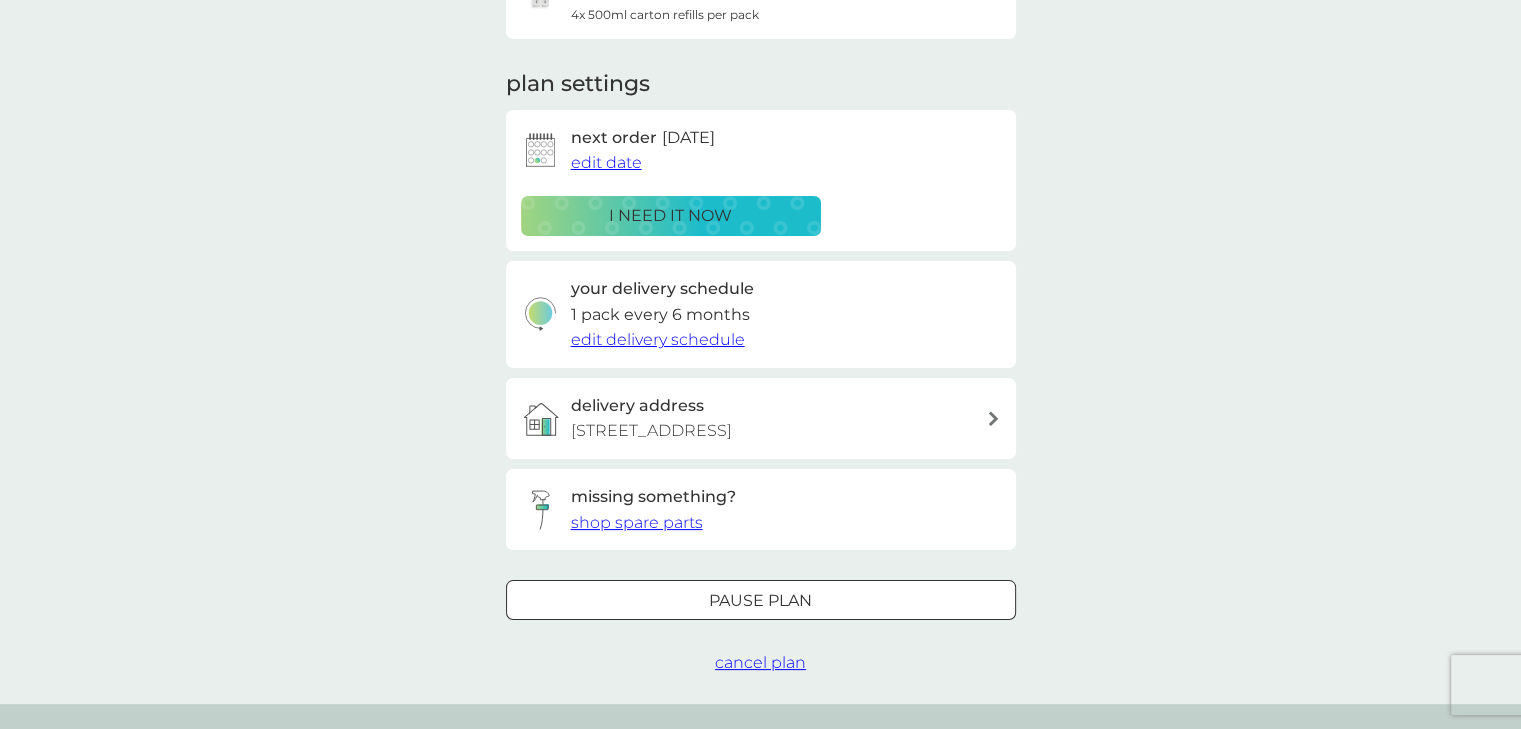 scroll, scrollTop: 226, scrollLeft: 0, axis: vertical 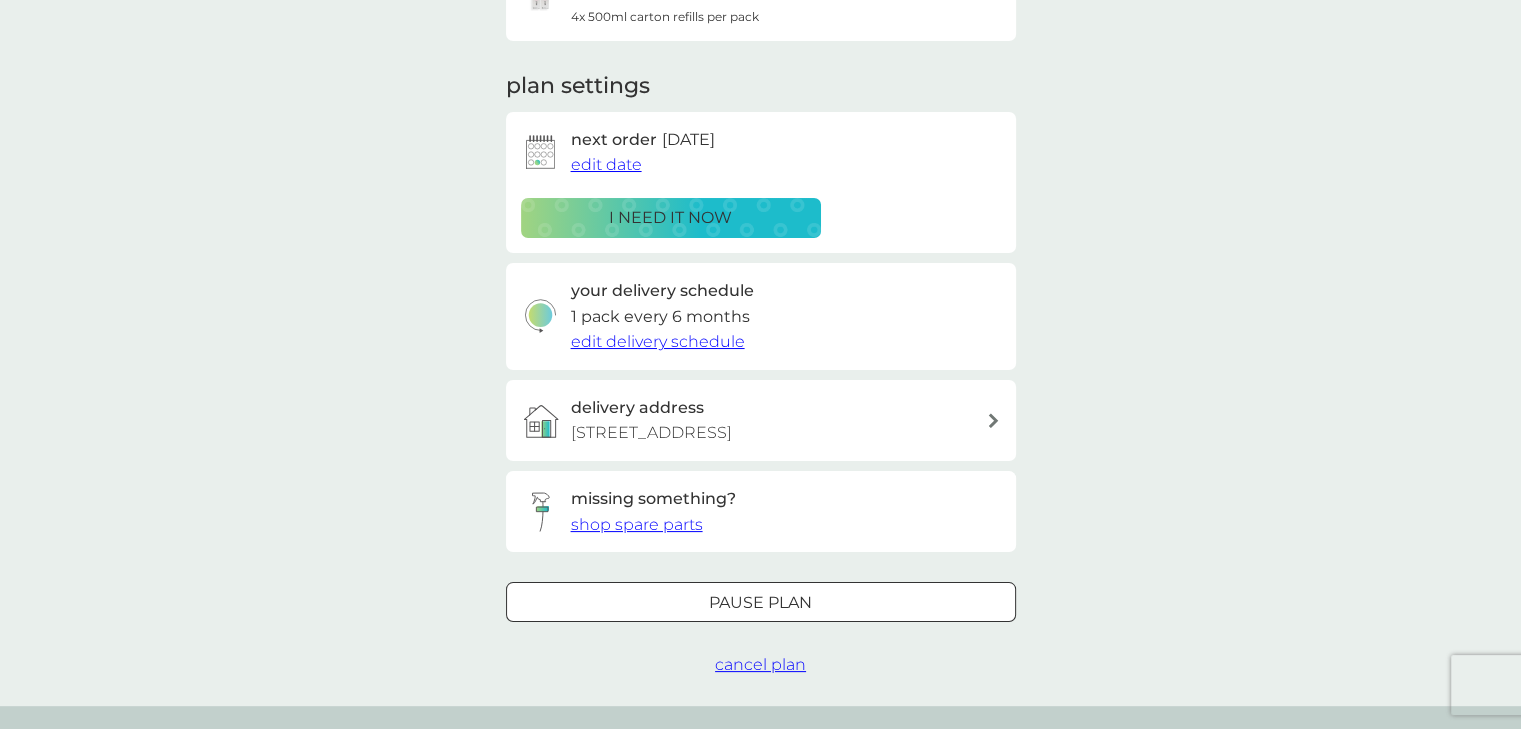 click on "Pause plan" at bounding box center (760, 603) 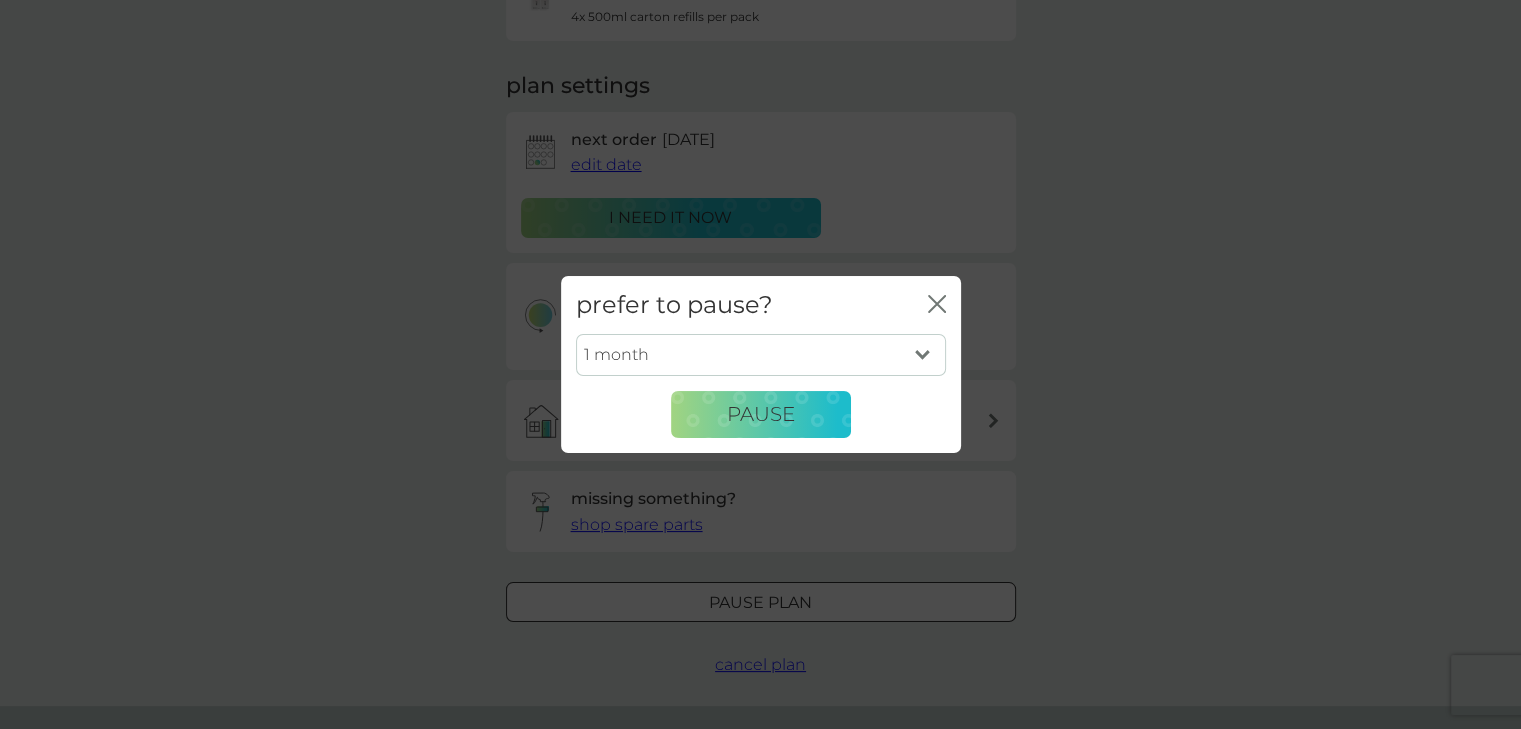 click on "1 month 2 months 3 months 4 months 5 months 6 months" at bounding box center [761, 355] 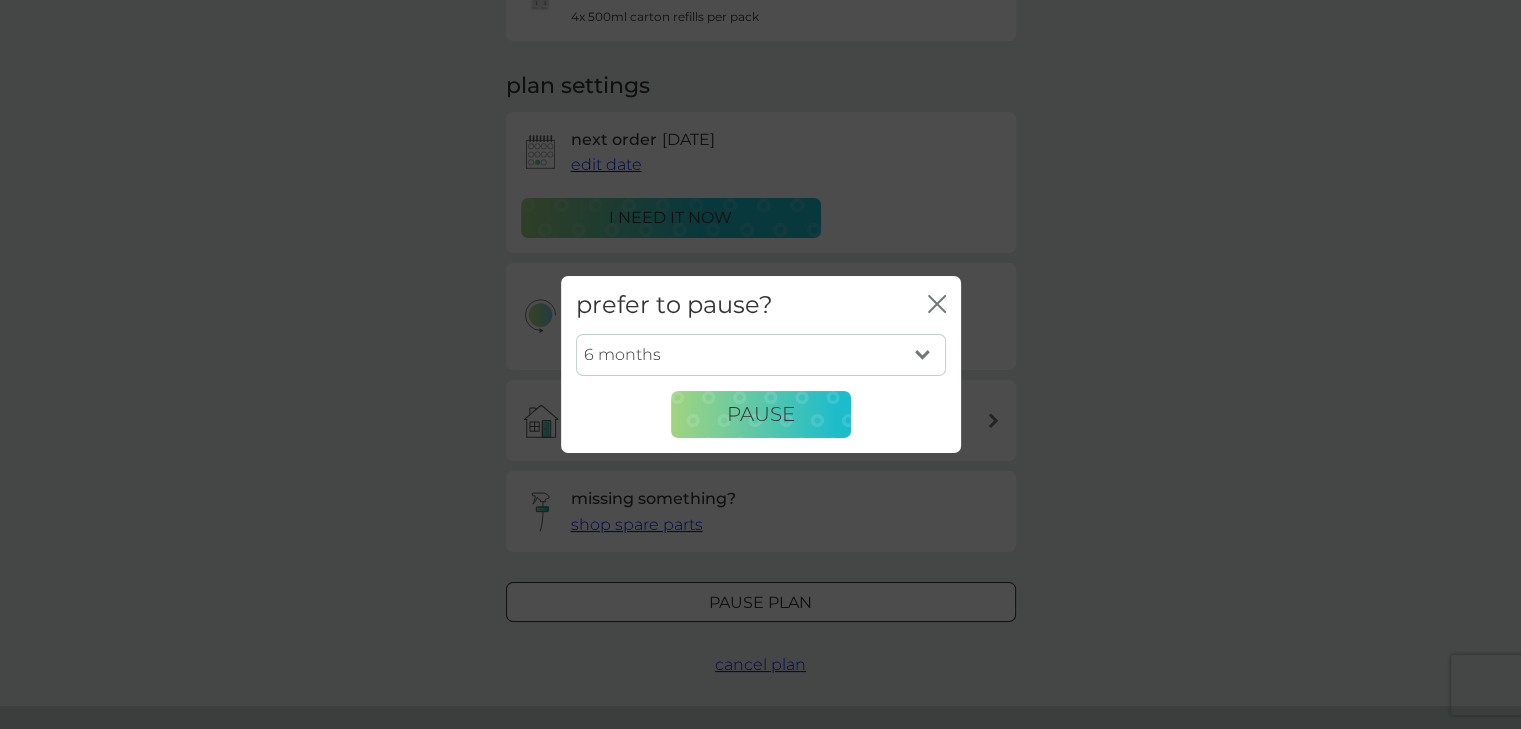 click on "1 month 2 months 3 months 4 months 5 months 6 months" at bounding box center [761, 355] 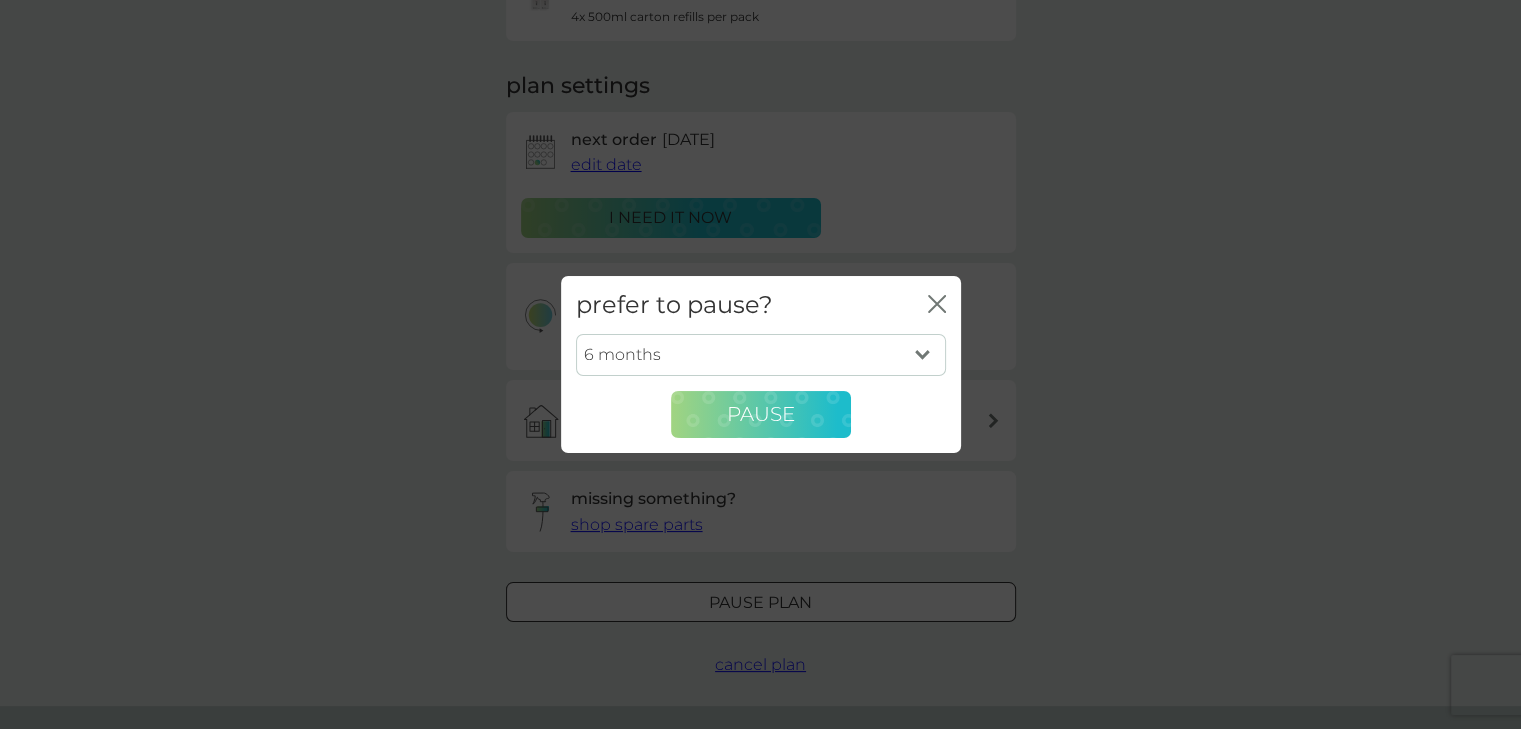 click on "Pause" at bounding box center (761, 415) 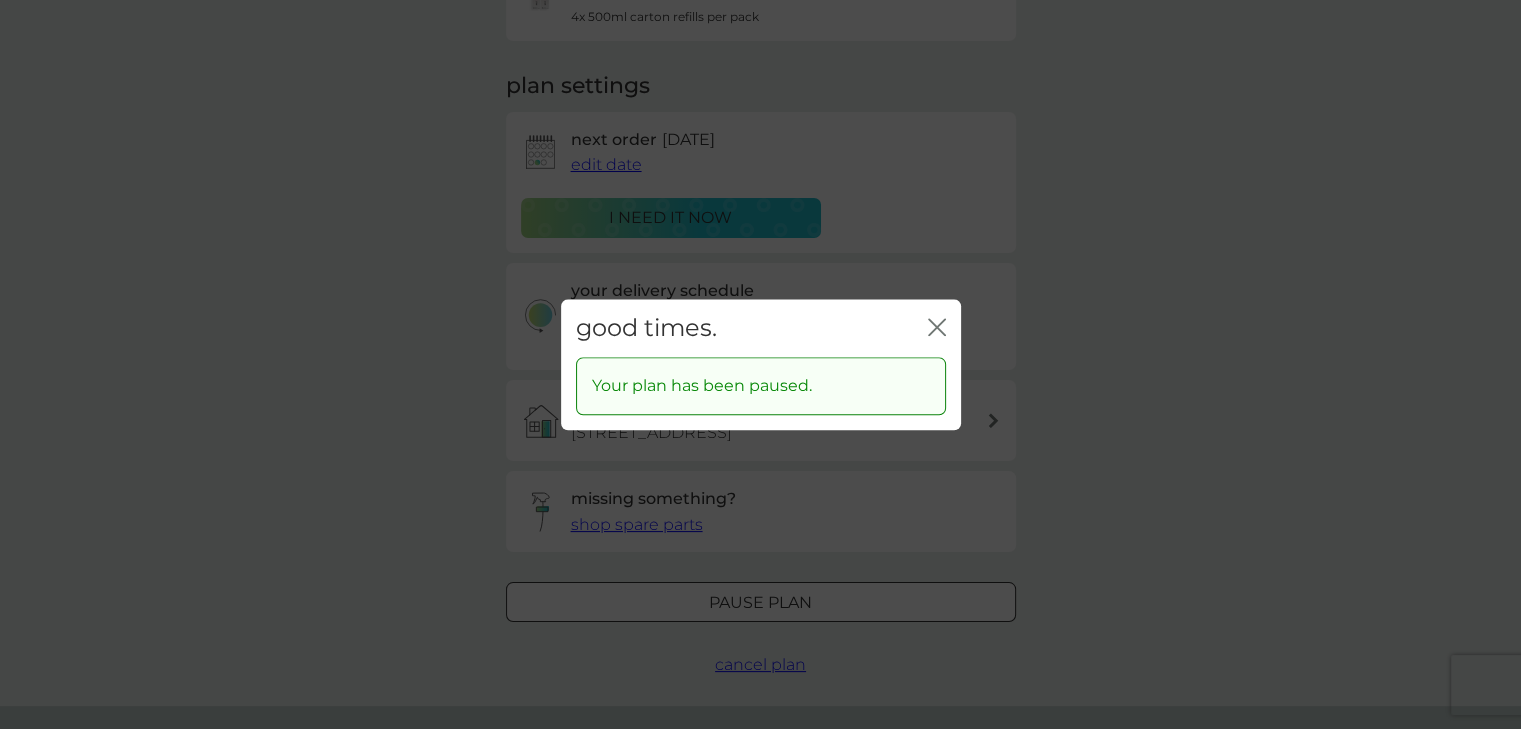 click on "close" 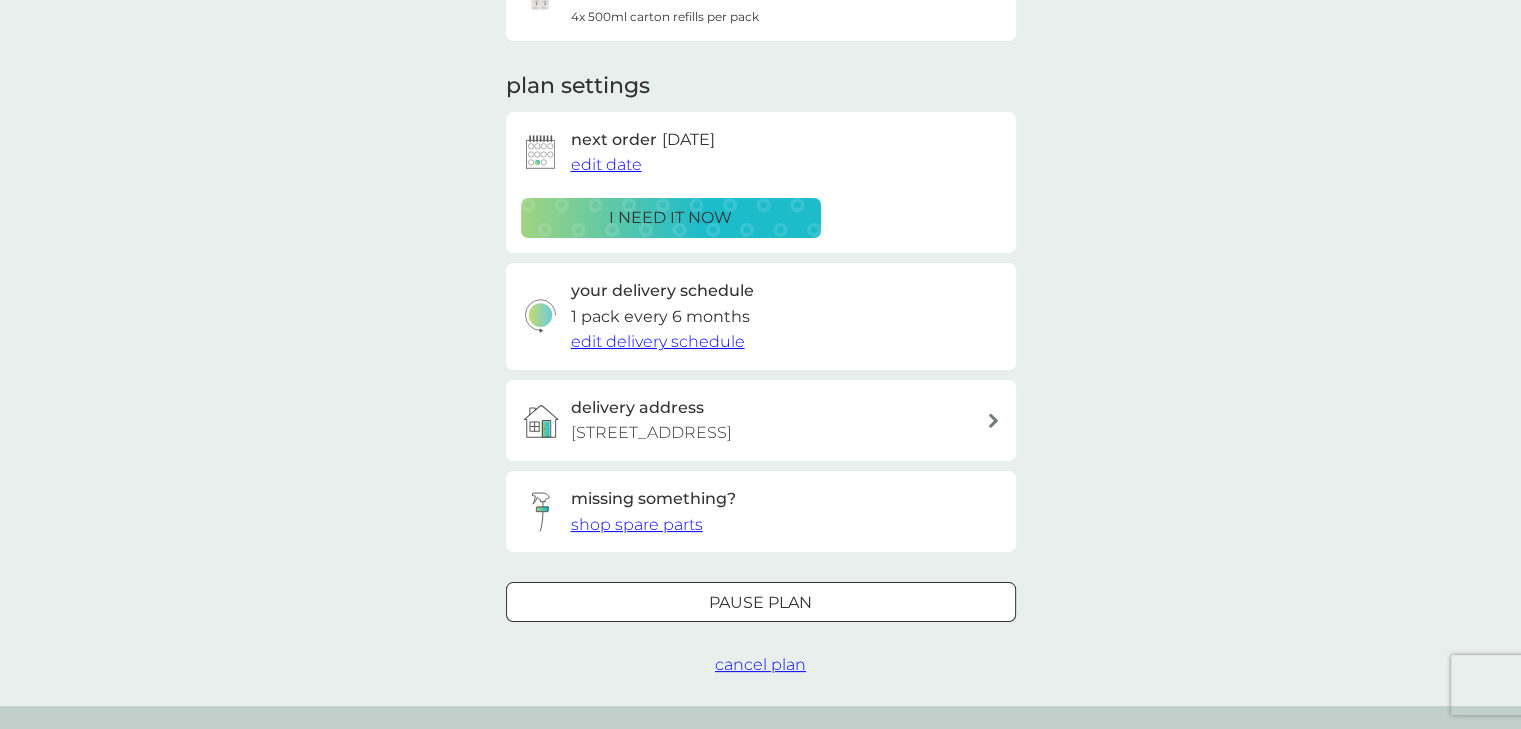 type 